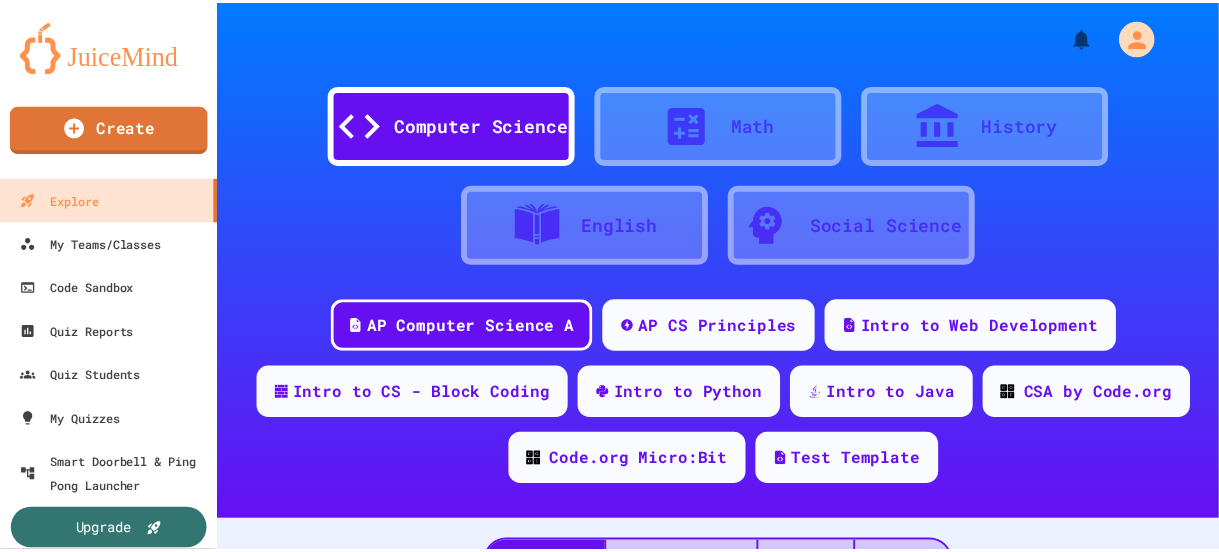 scroll, scrollTop: 0, scrollLeft: 0, axis: both 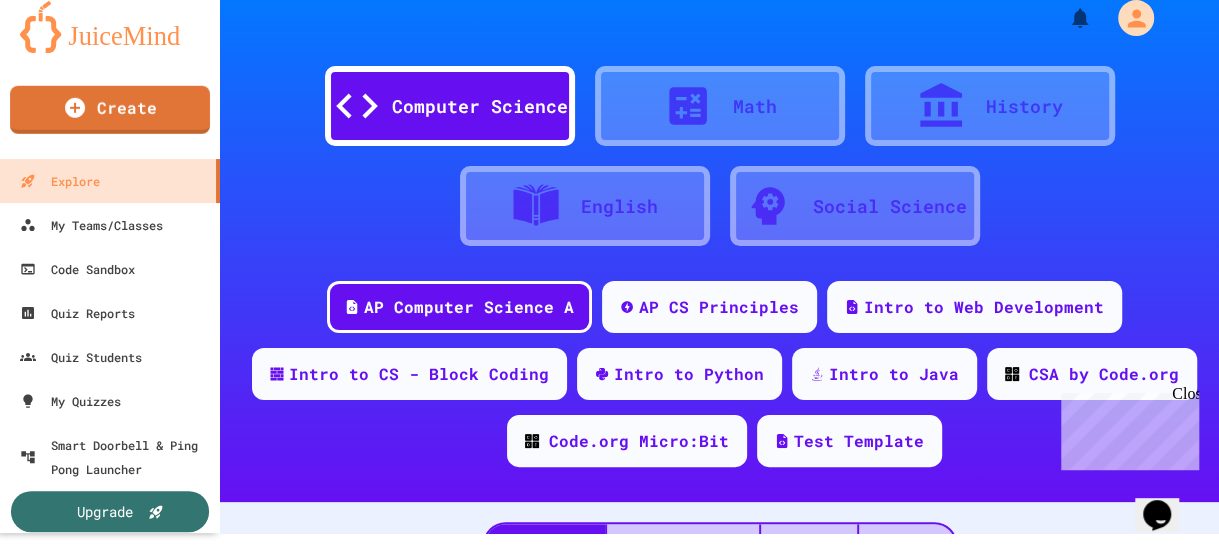 click at bounding box center (110, 26) 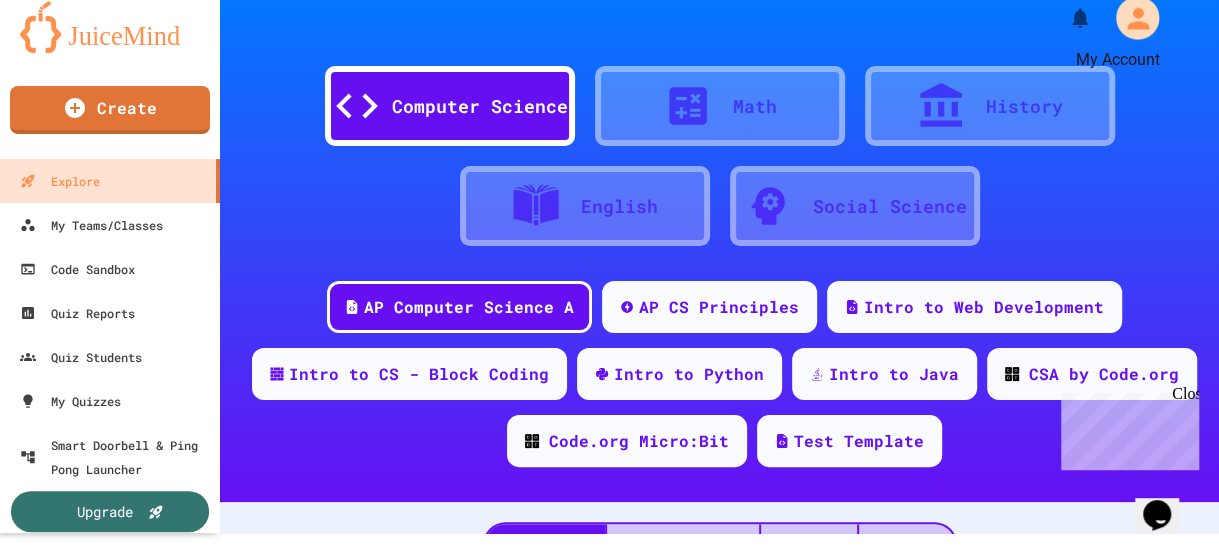 click 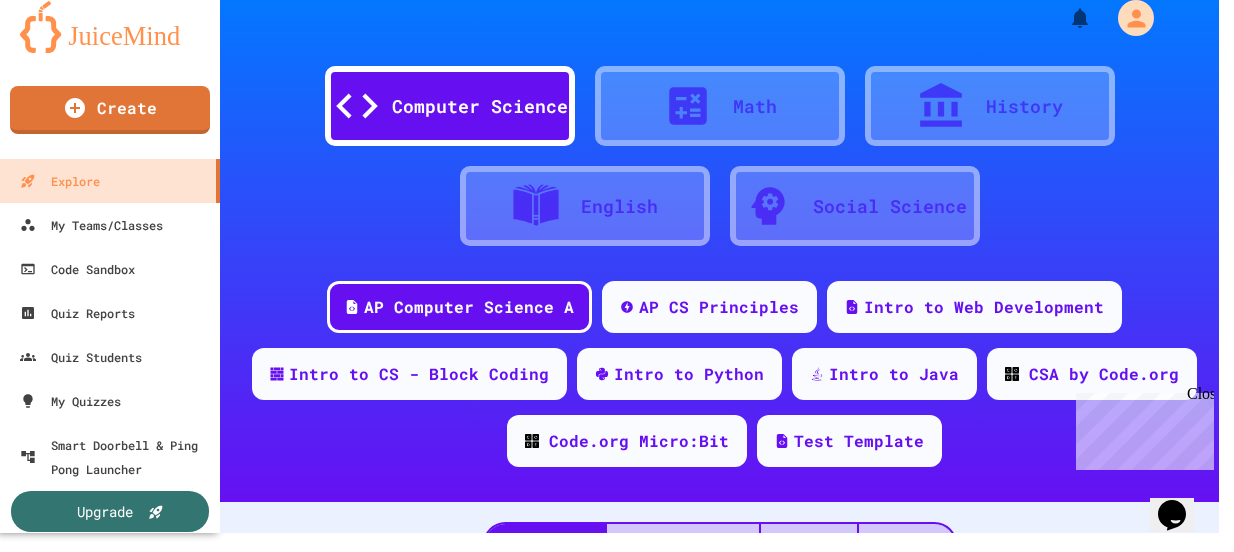 click at bounding box center (609, 533) 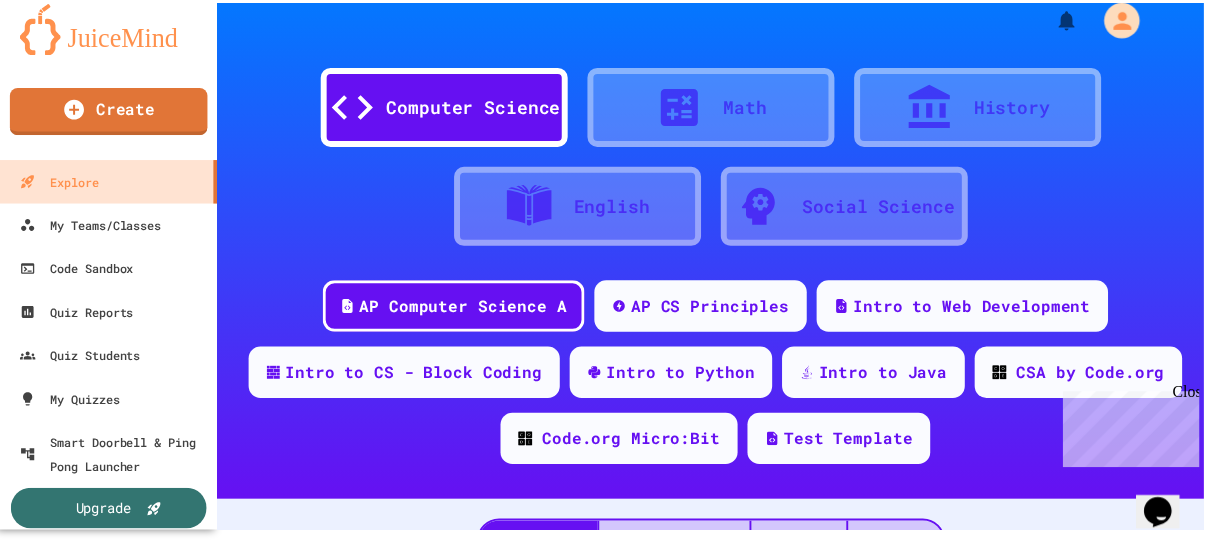 scroll, scrollTop: 14, scrollLeft: 0, axis: vertical 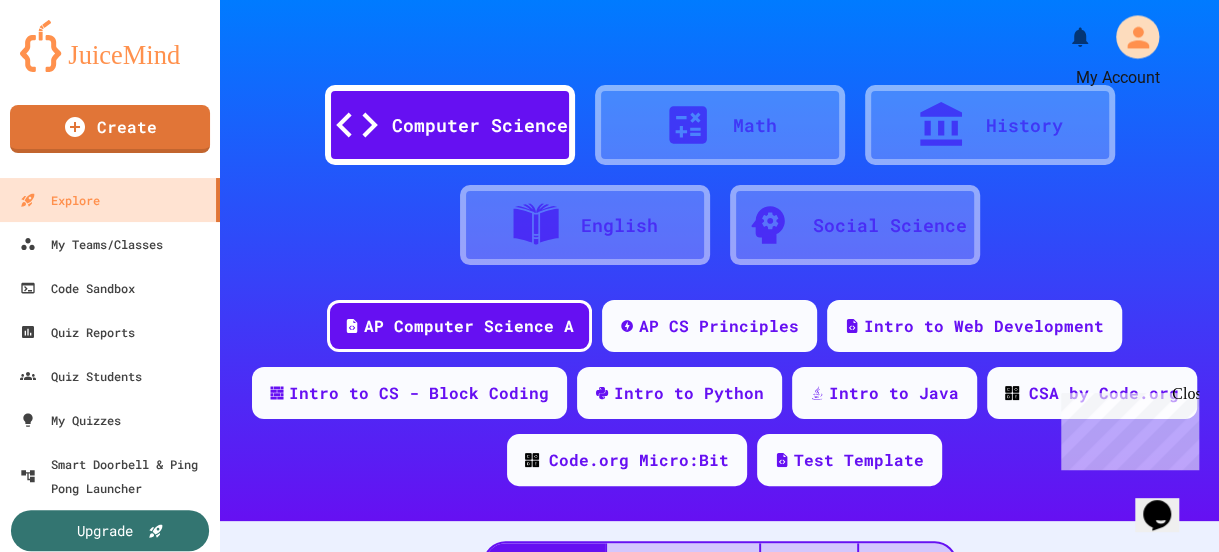click 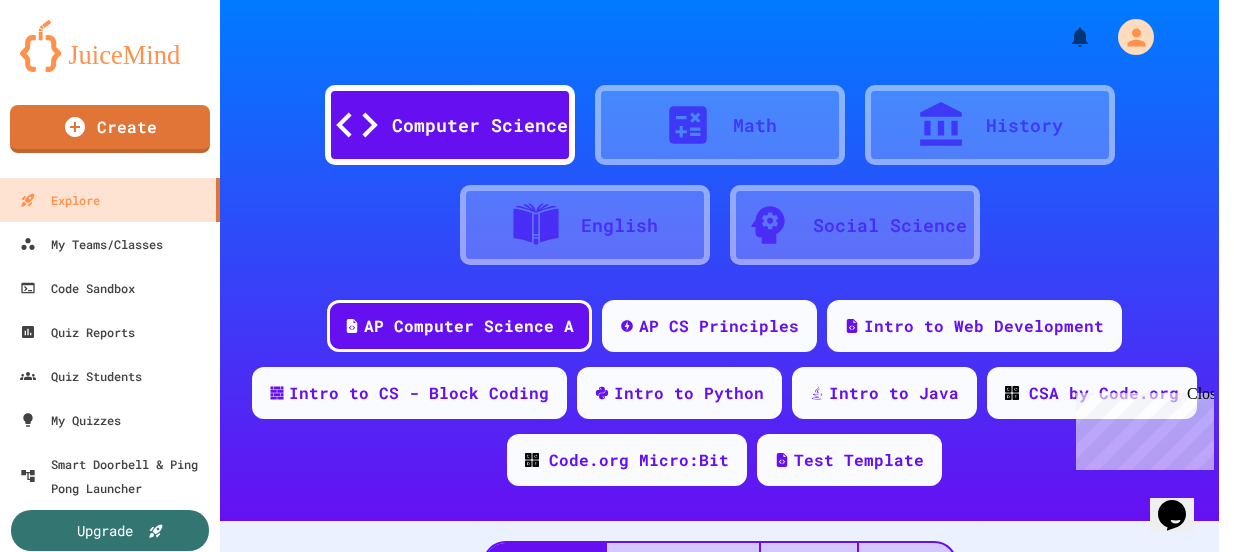 click on "Logout" at bounding box center (619, 1640) 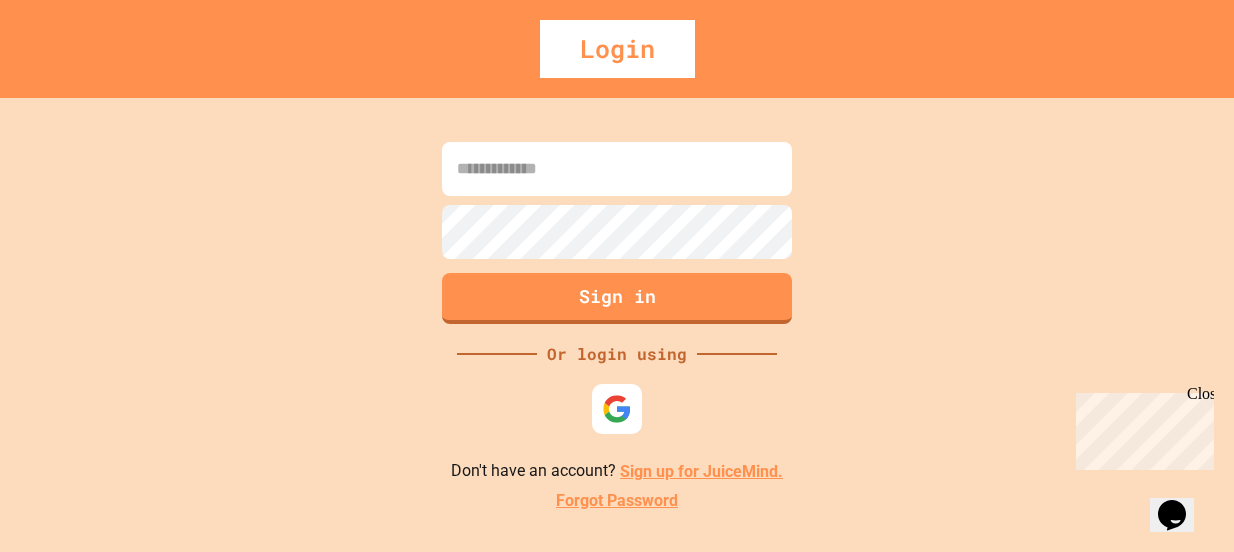 click at bounding box center (617, 169) 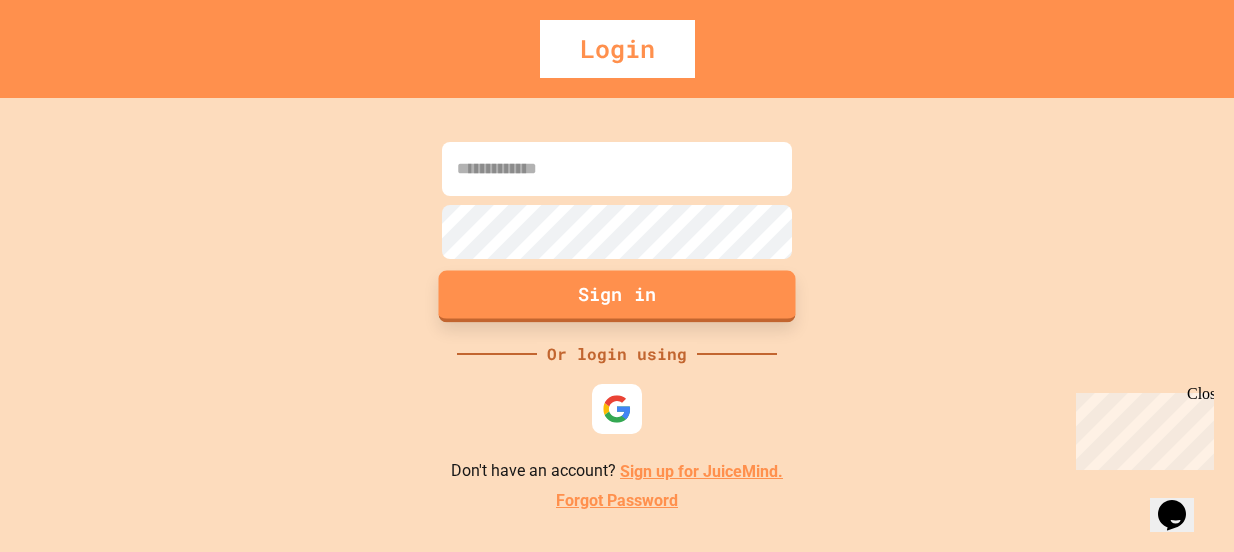 click on "Sign in" at bounding box center (617, 297) 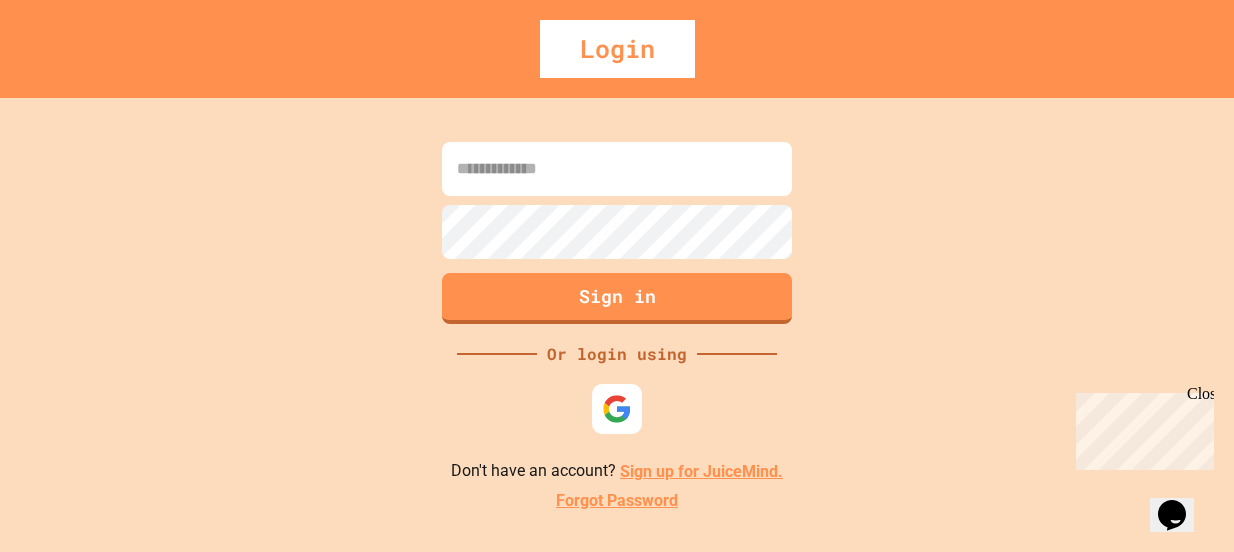 click at bounding box center [617, 169] 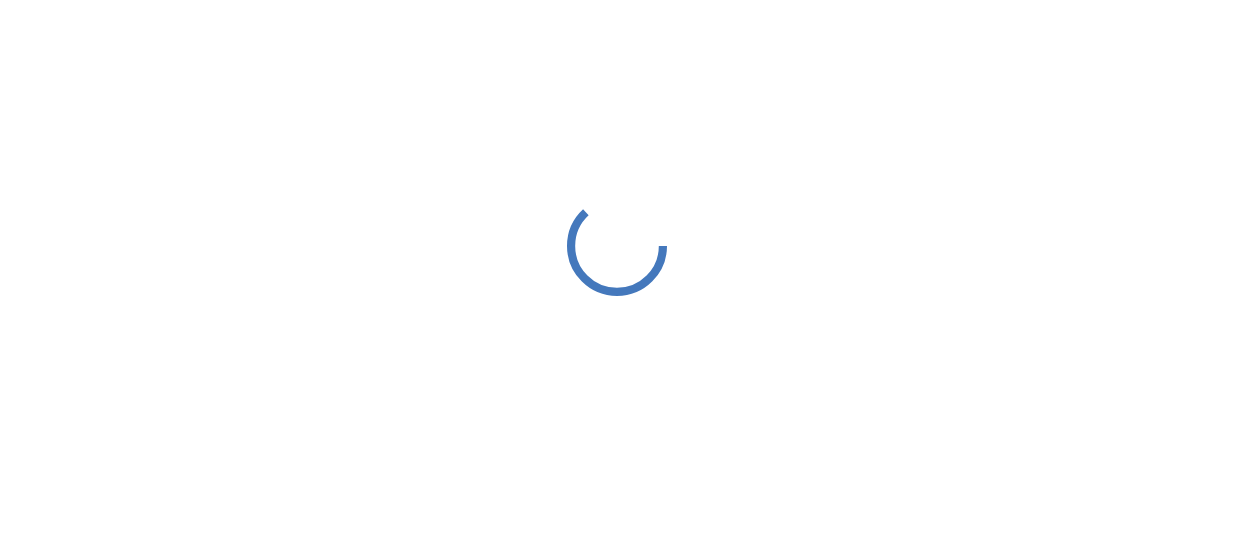 scroll, scrollTop: 0, scrollLeft: 0, axis: both 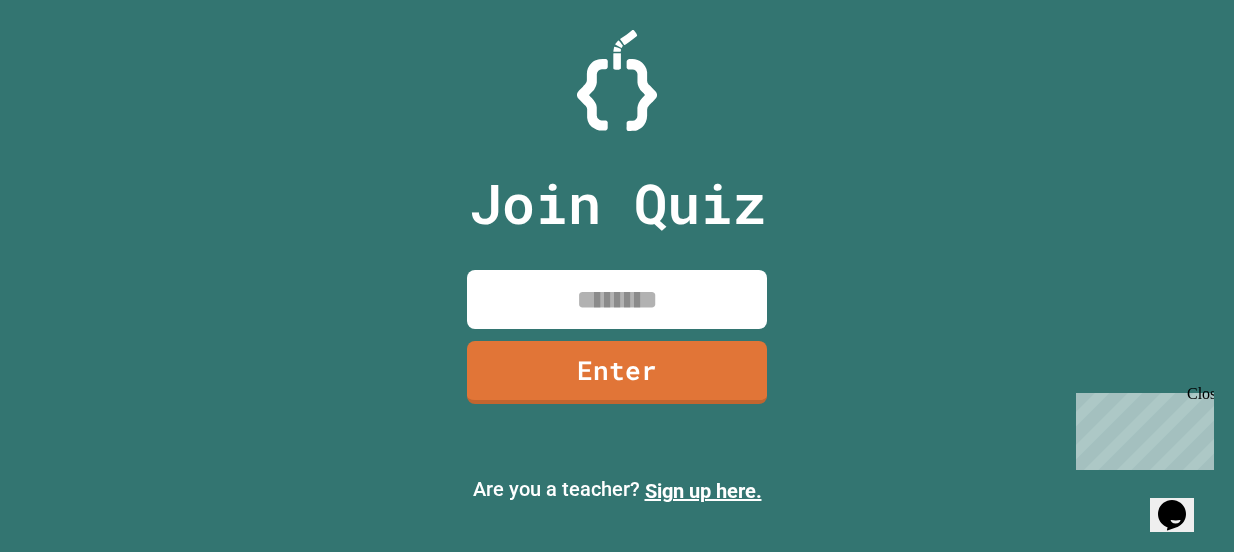 click at bounding box center (617, 299) 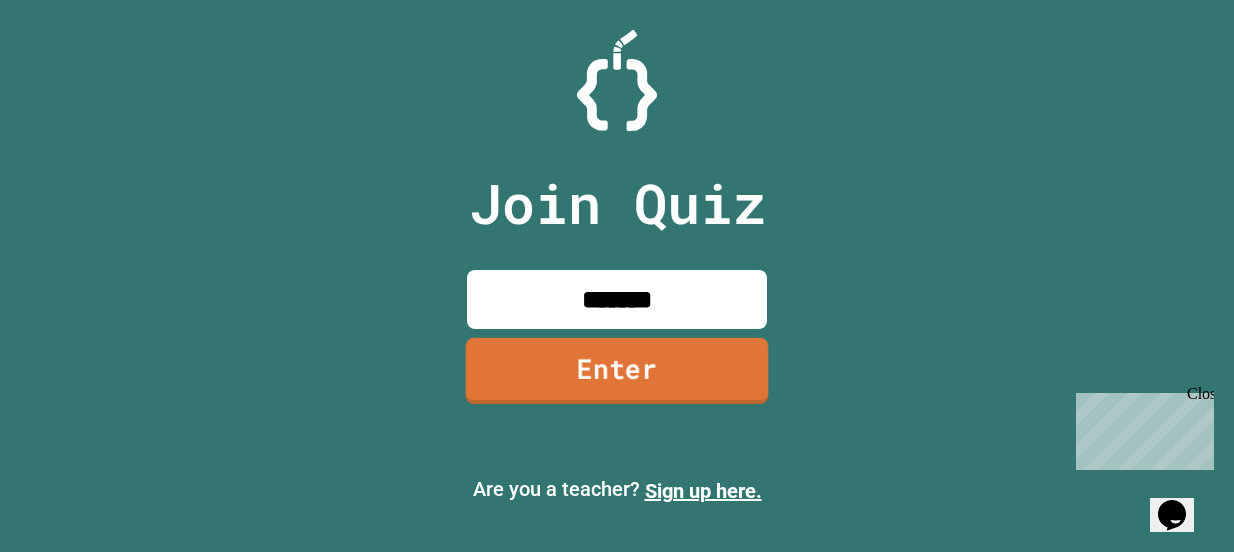click on "Enter" at bounding box center [617, 371] 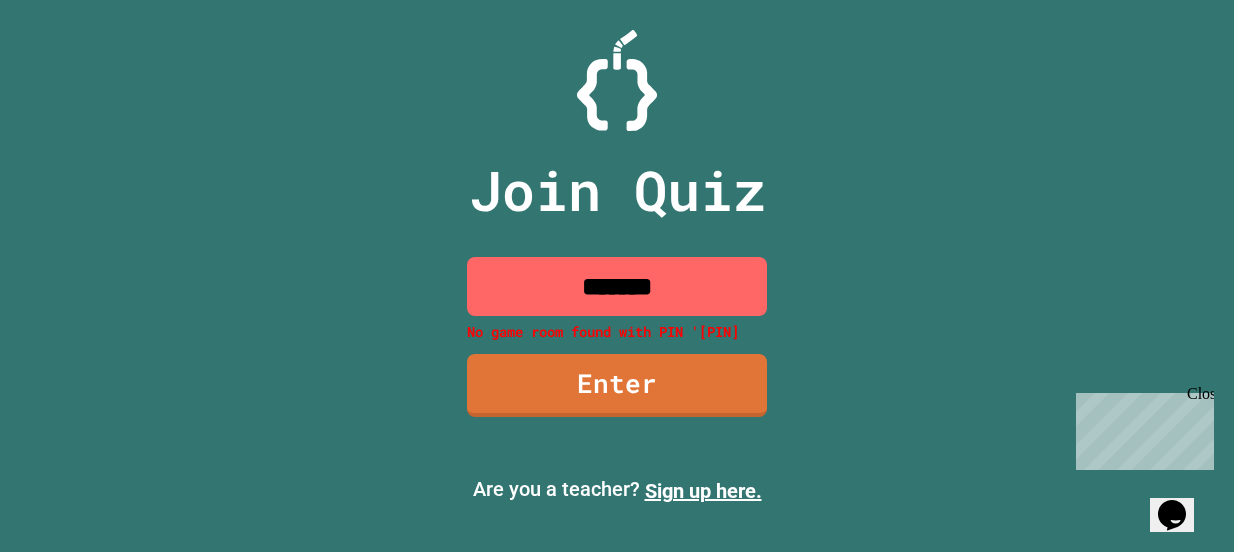 click on "*******" at bounding box center (617, 286) 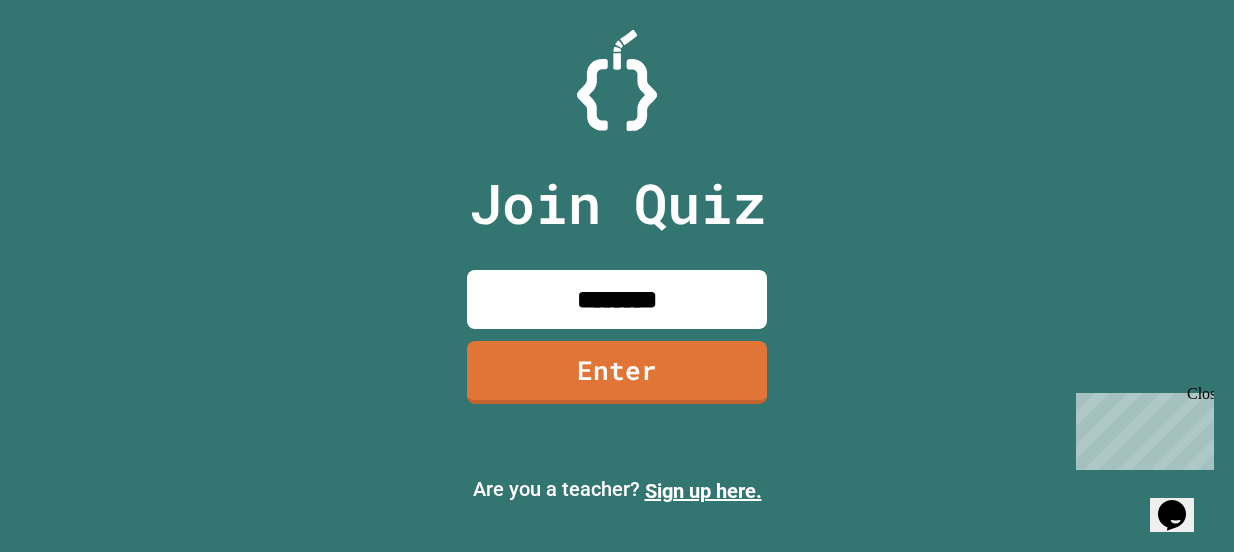 type on "********" 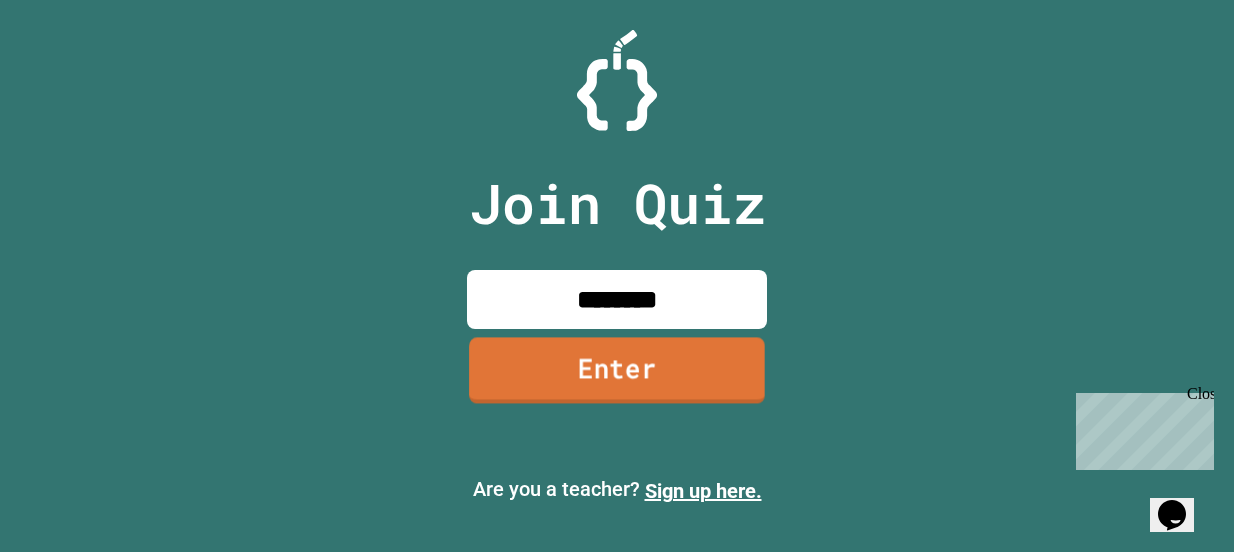 click on "Enter" at bounding box center (617, 371) 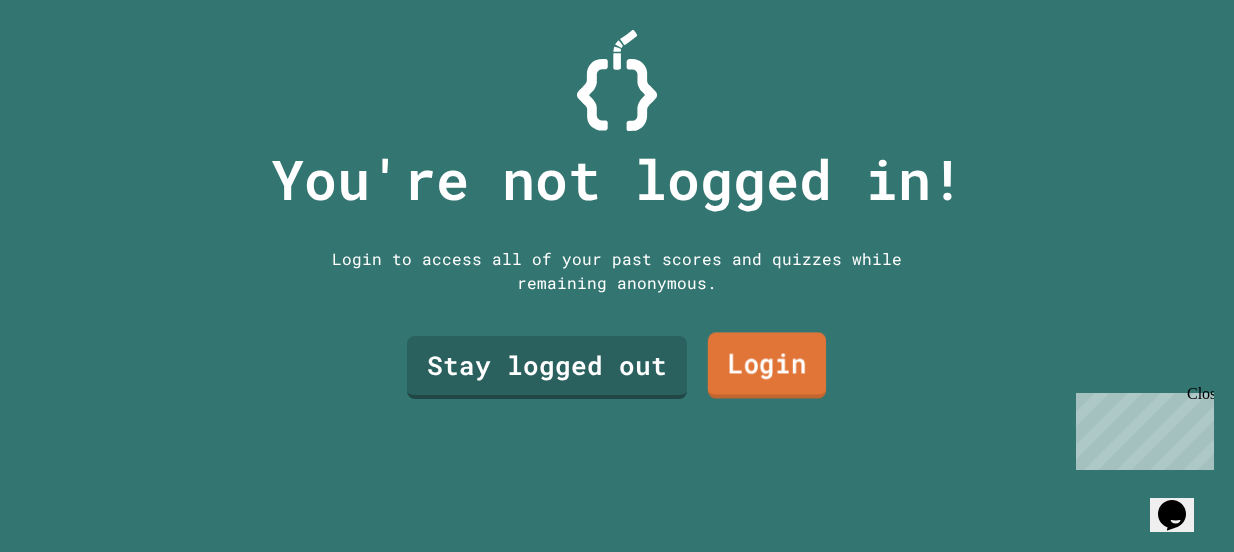 click on "Login" at bounding box center [767, 365] 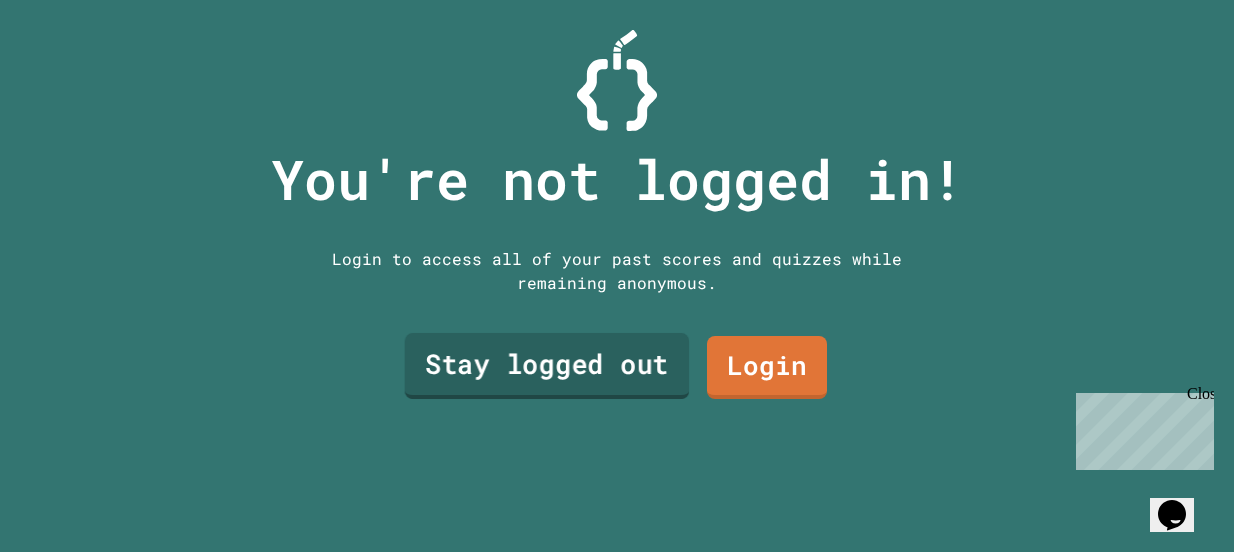 click on "Stay logged out" at bounding box center (547, 366) 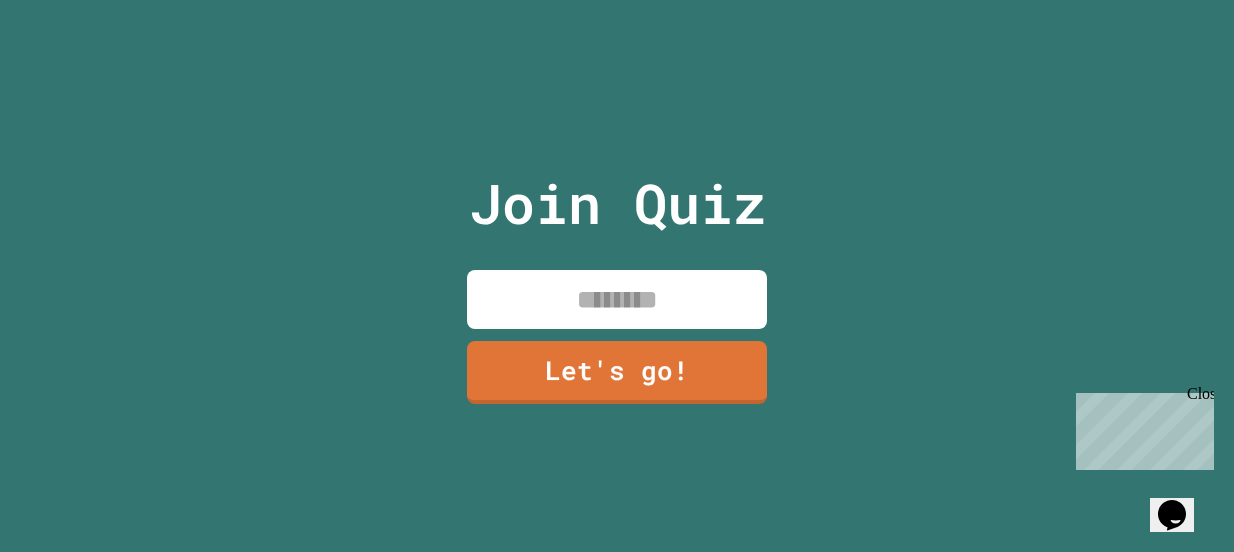 click at bounding box center [617, 299] 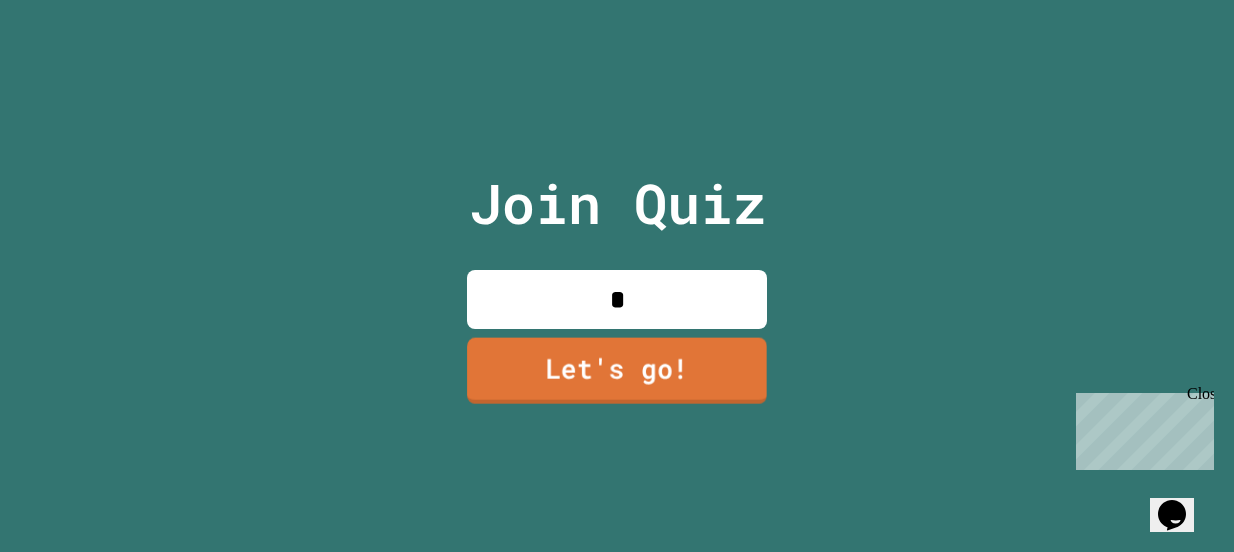 type on "*" 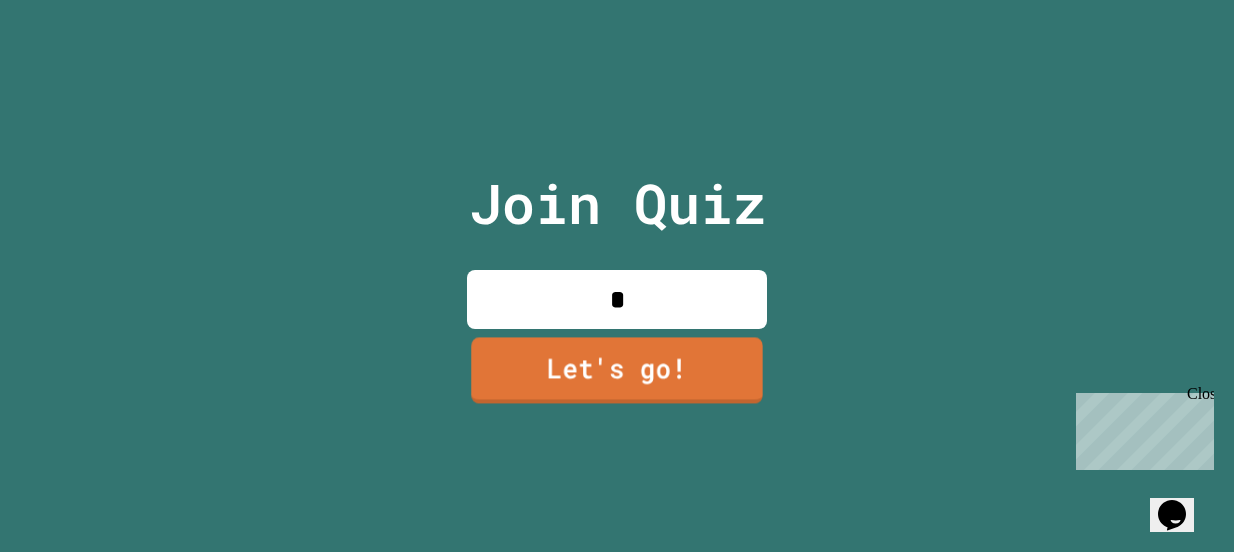 click on "Let's go!" at bounding box center (616, 371) 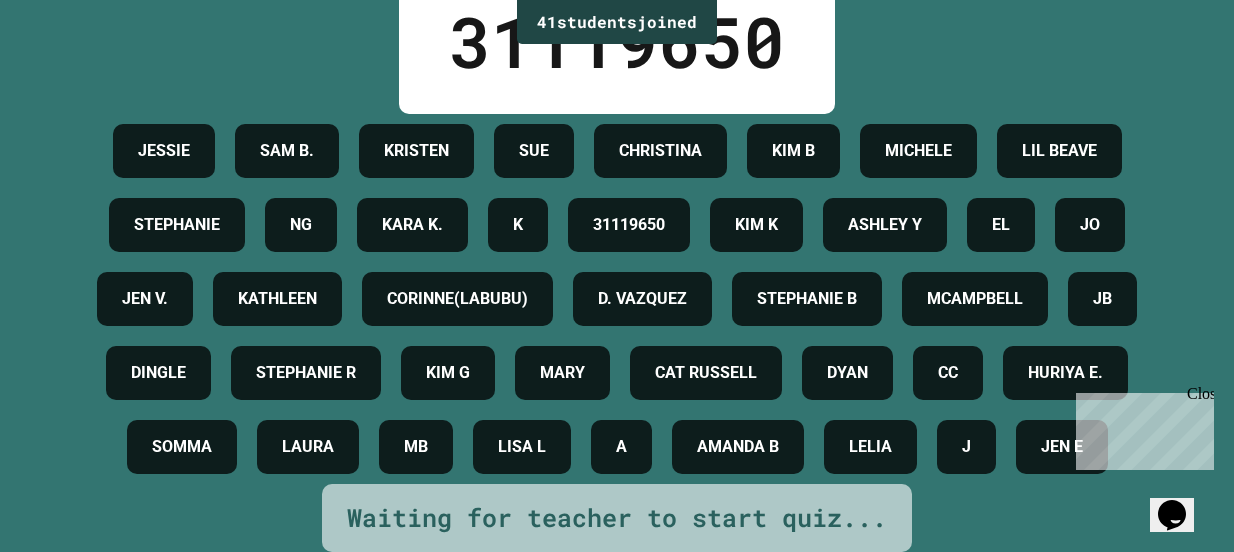 scroll, scrollTop: 0, scrollLeft: 0, axis: both 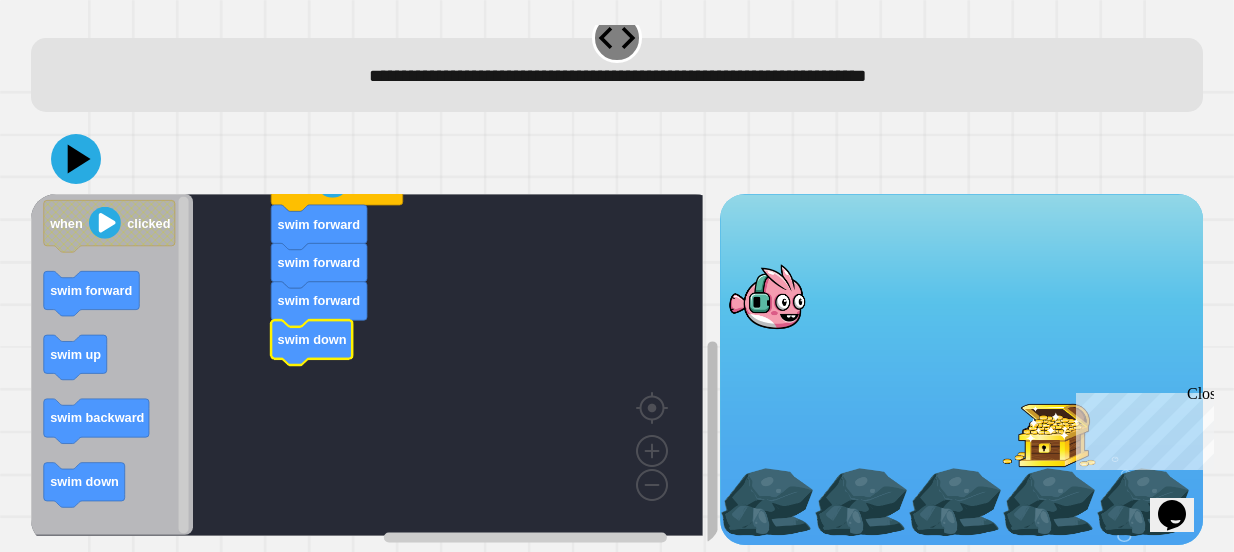 click on "when clicked swim forward swim forward swim forward swim down when clicked swim forward swim up swim backward swim down" at bounding box center (617, 334) 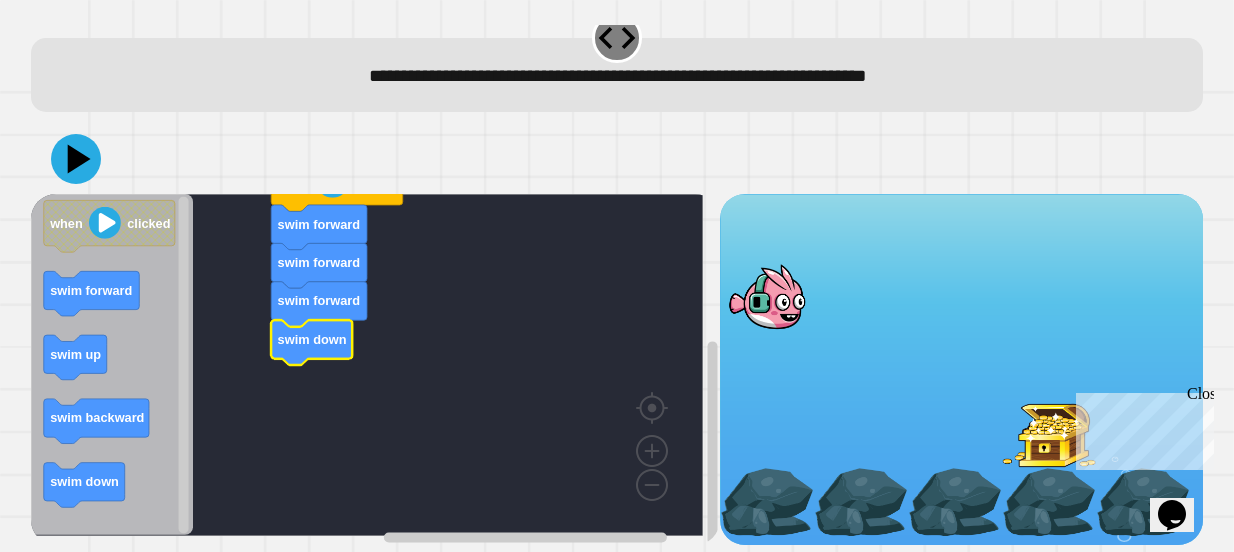 click at bounding box center (2256, 474) 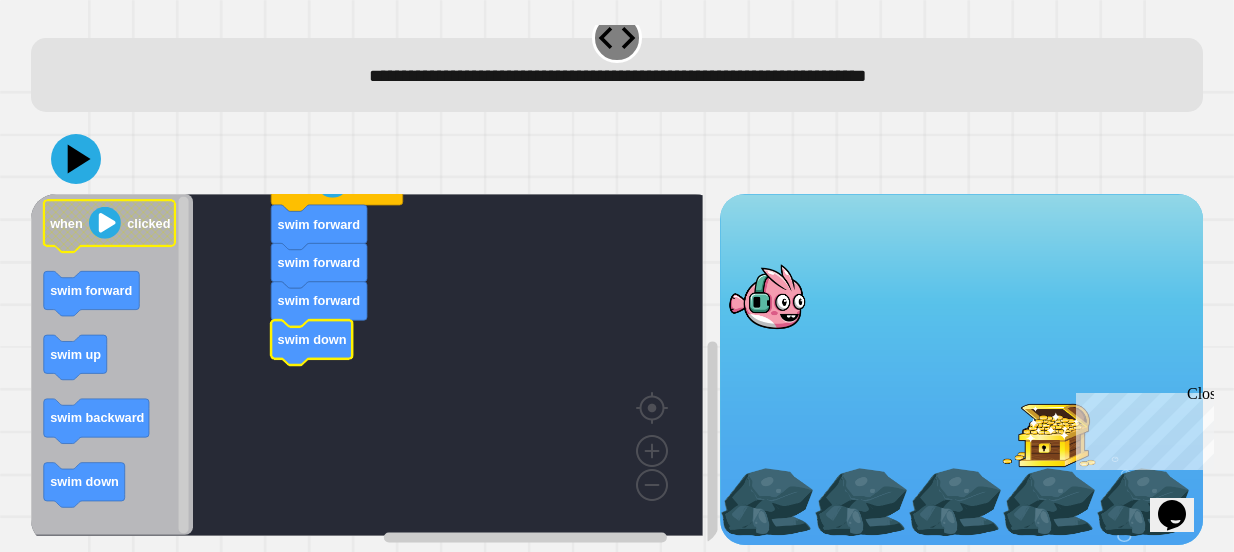 click 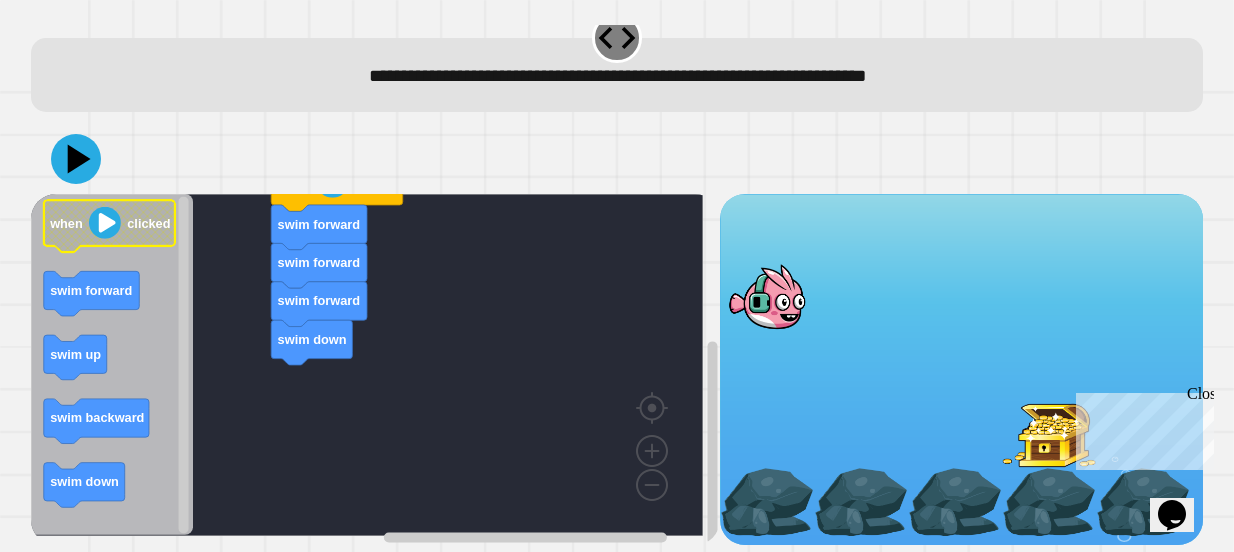click 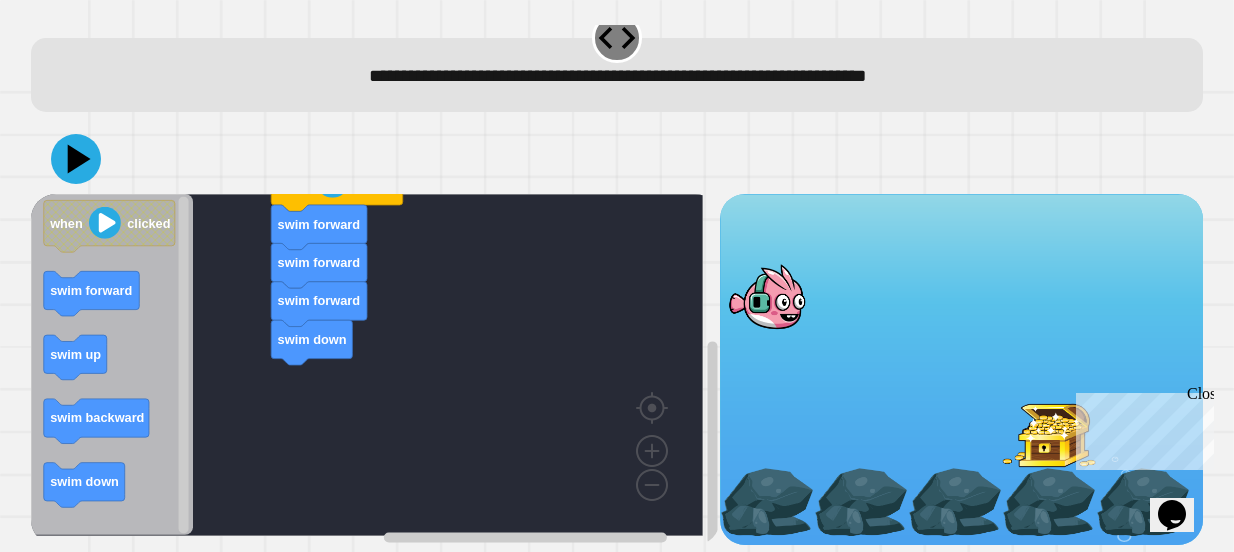 click 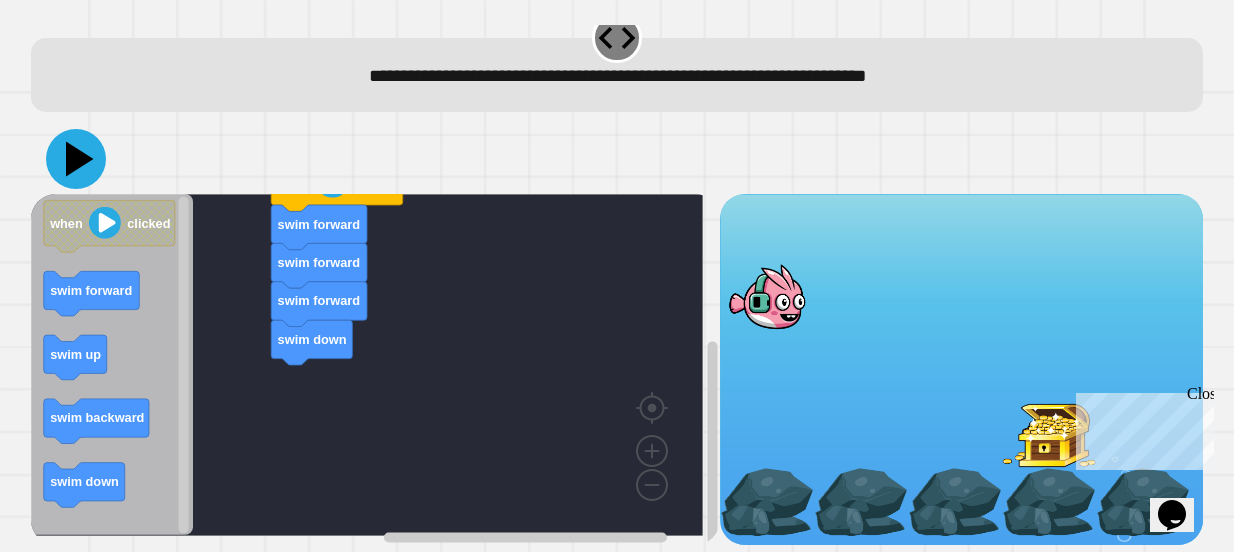 click 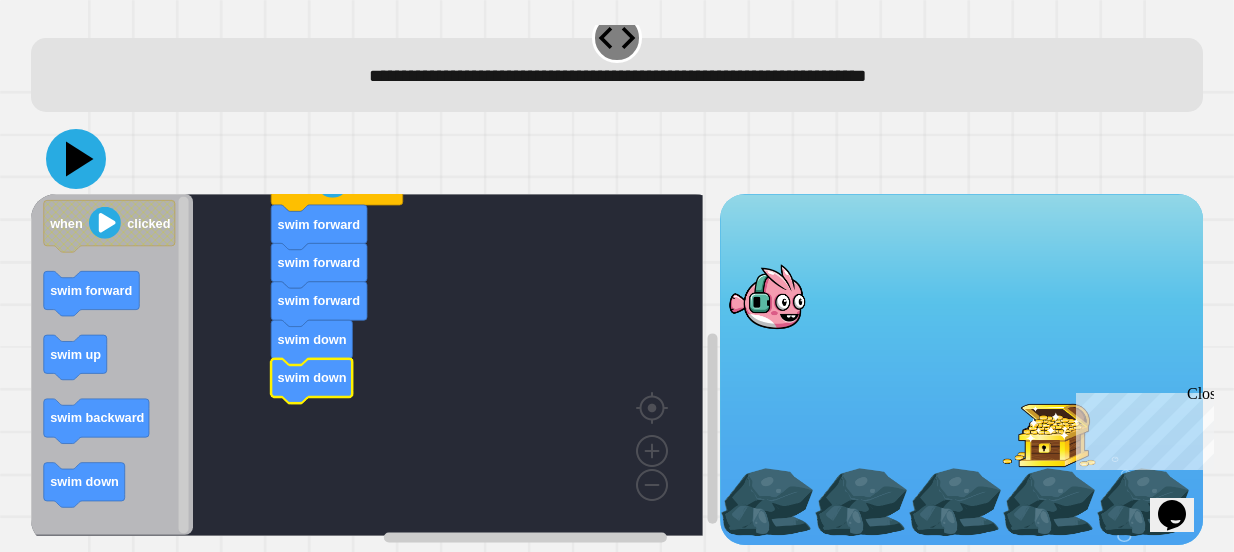 click 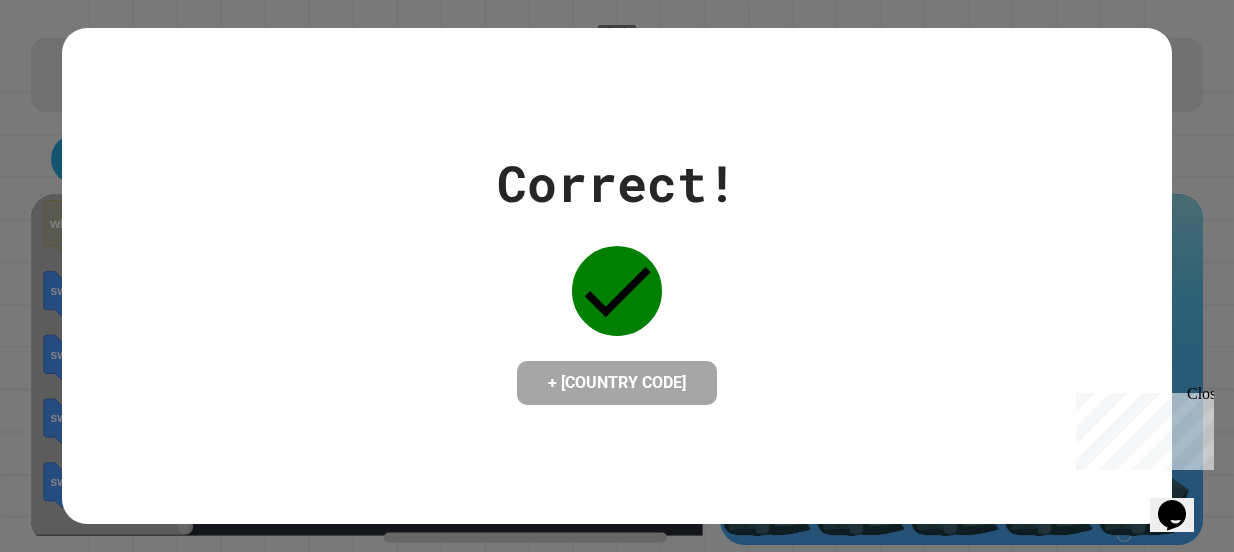 click on "Correct!   + 235" at bounding box center [617, 276] 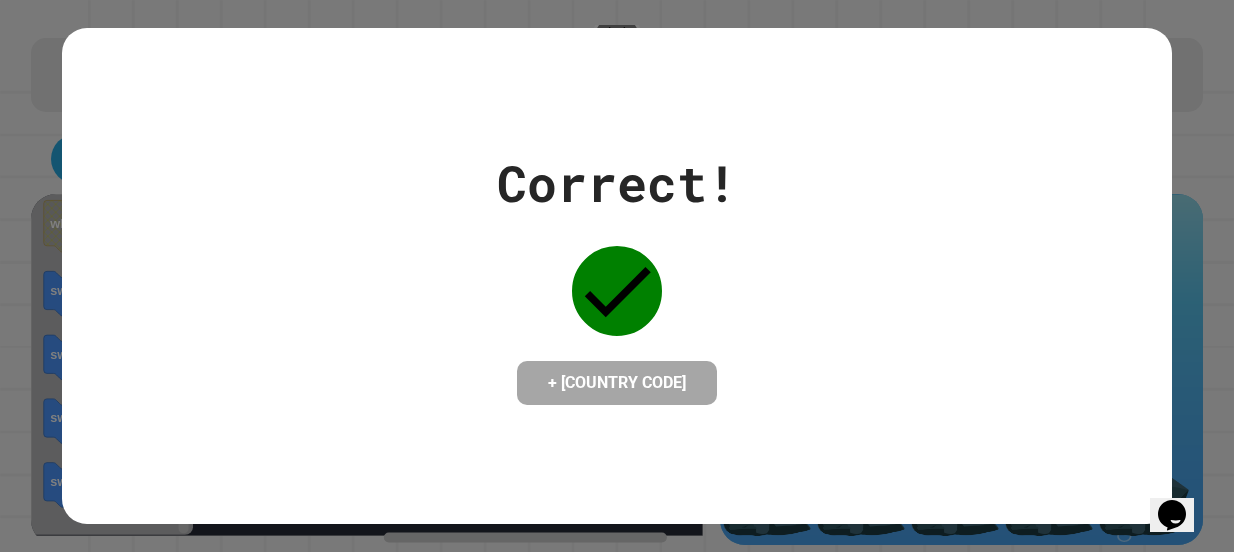 click on "Correct!   + 235" at bounding box center [617, 276] 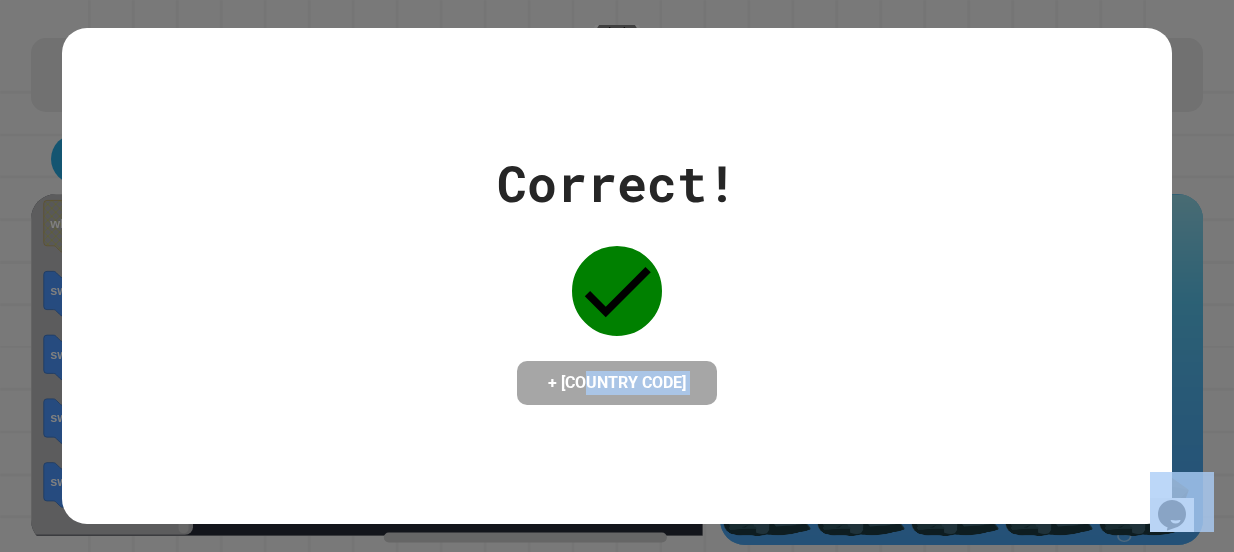 click on "Correct!   + 235" at bounding box center [617, 276] 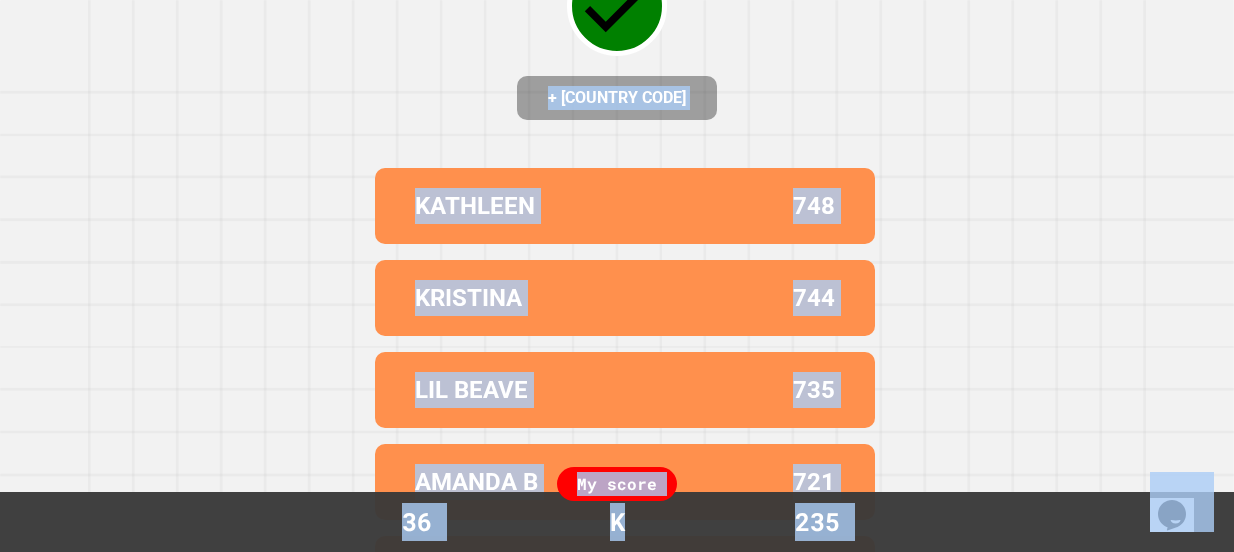 scroll, scrollTop: 181, scrollLeft: 0, axis: vertical 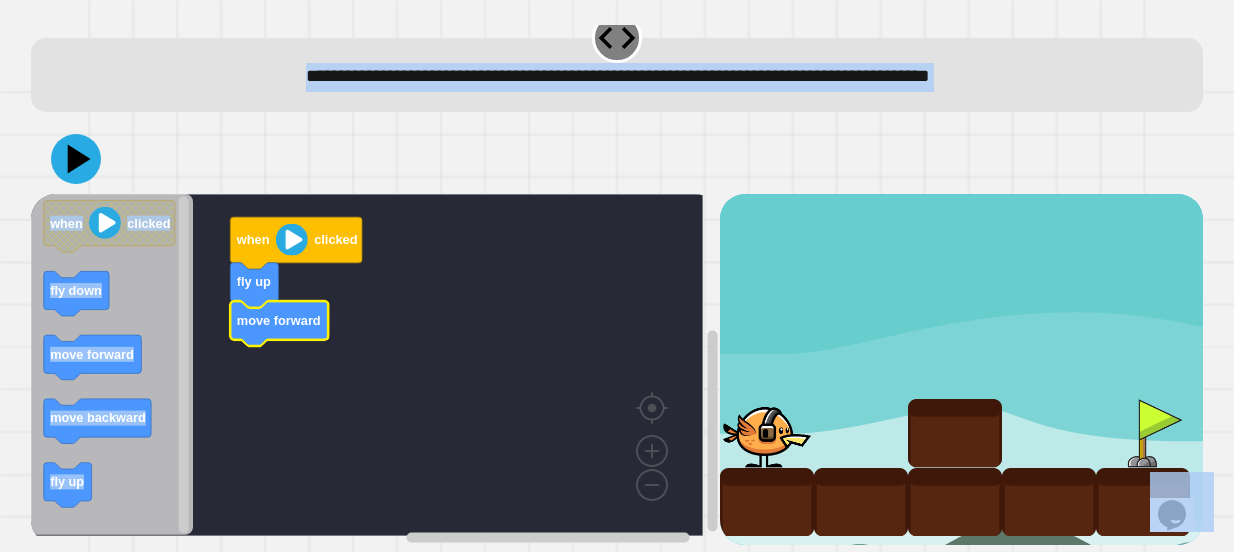 click 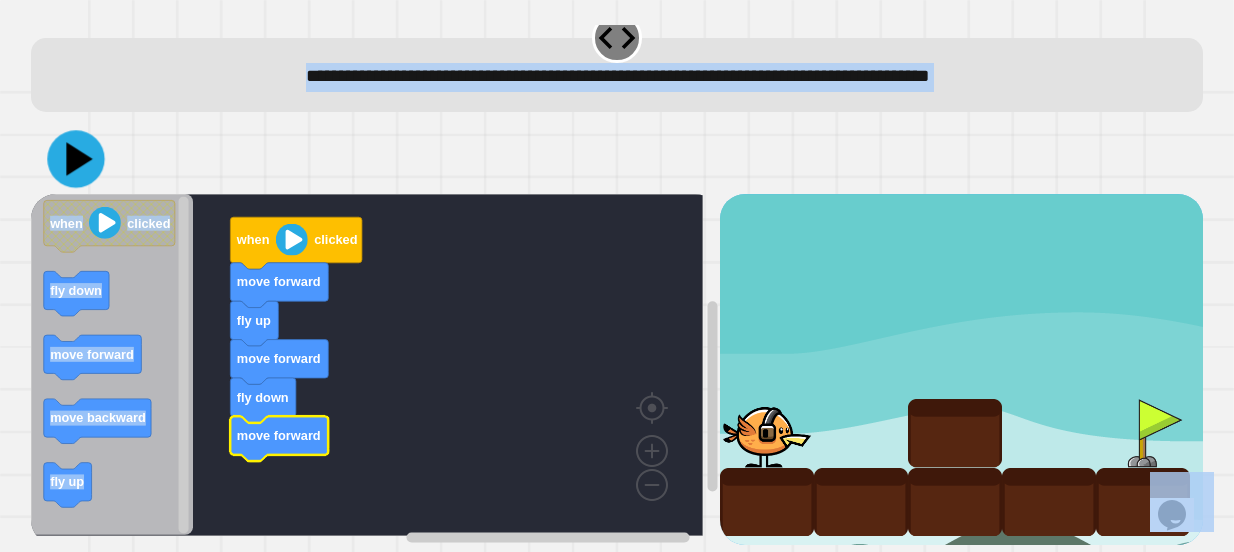 click 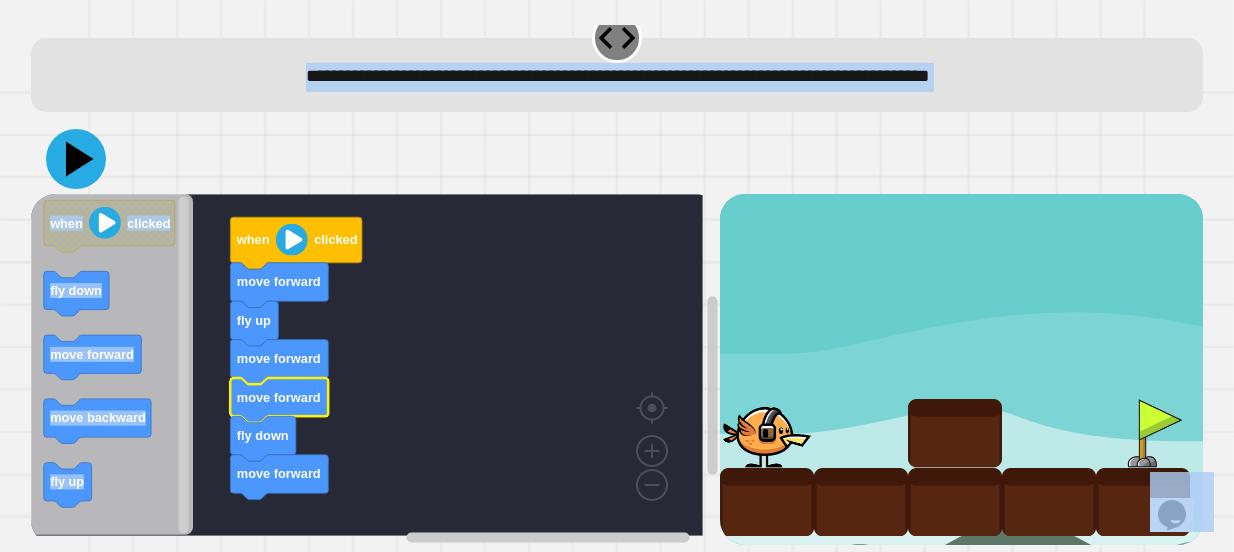 click 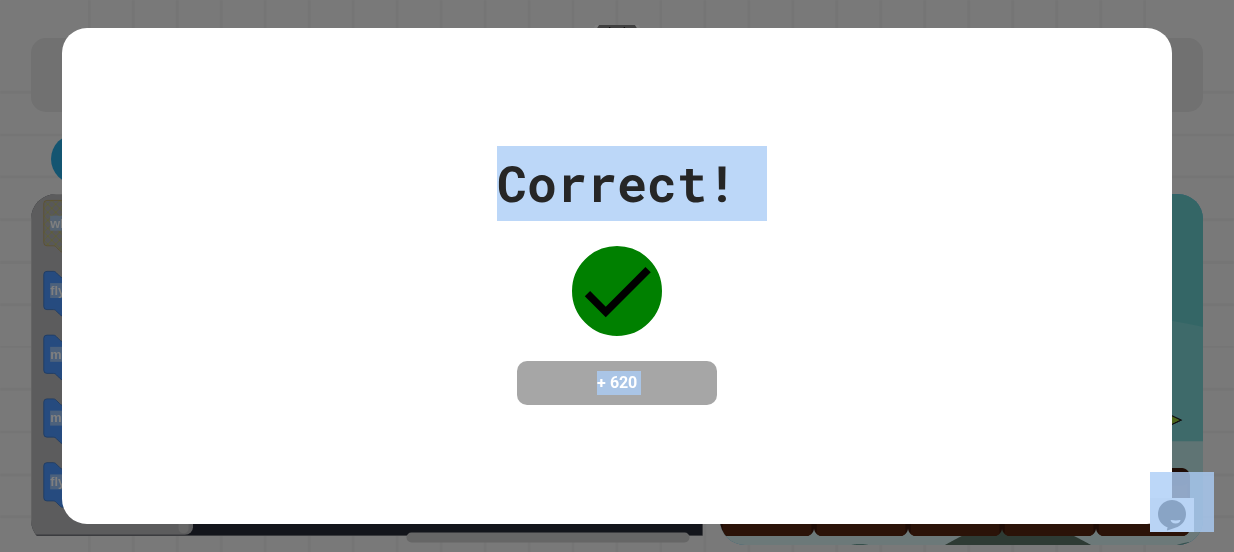 click on "Correct!   + 620" at bounding box center (617, 276) 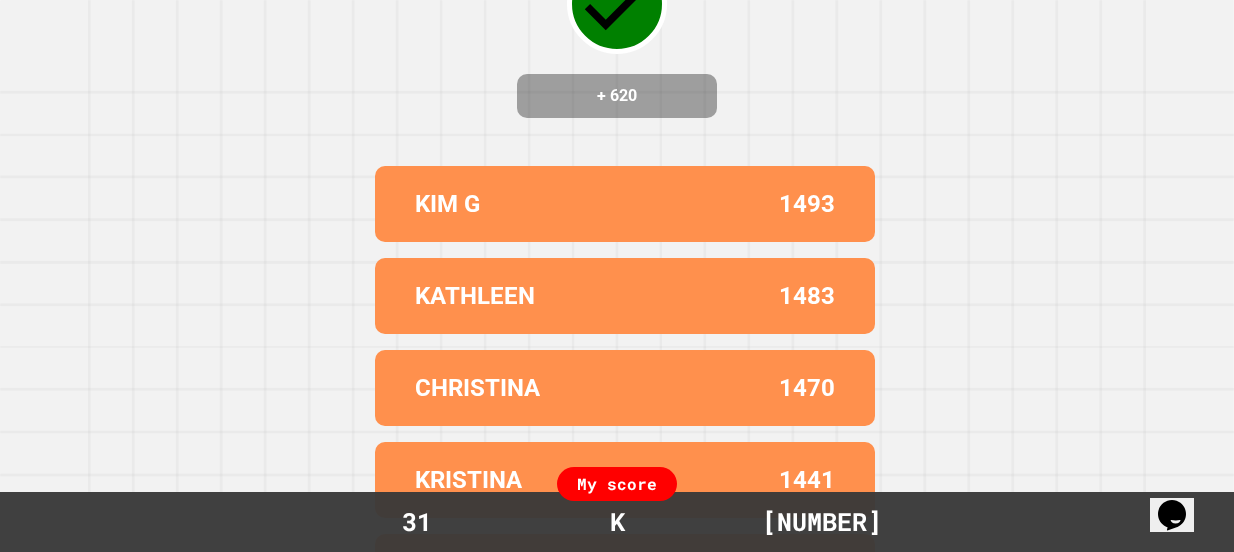 scroll, scrollTop: 280, scrollLeft: 0, axis: vertical 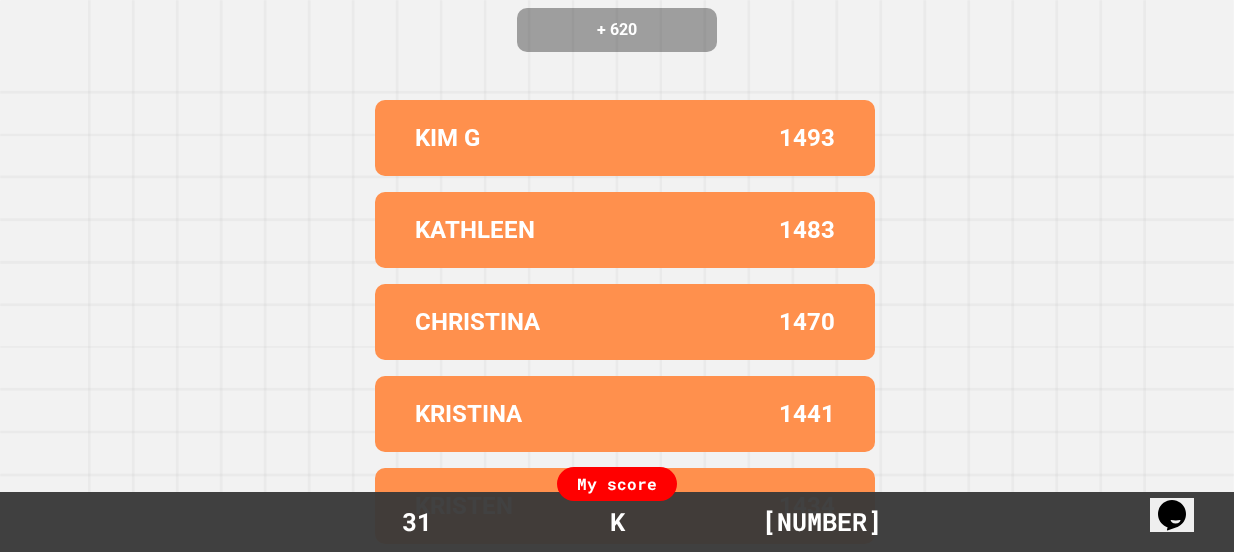 click on "Correct!   + 620 KIM G 1493 KATHLEEN 1483 CHRISTINA 1470 KRISTINA 1441 KRISTEN 1434 My score 31 K 855" at bounding box center [617, 29] 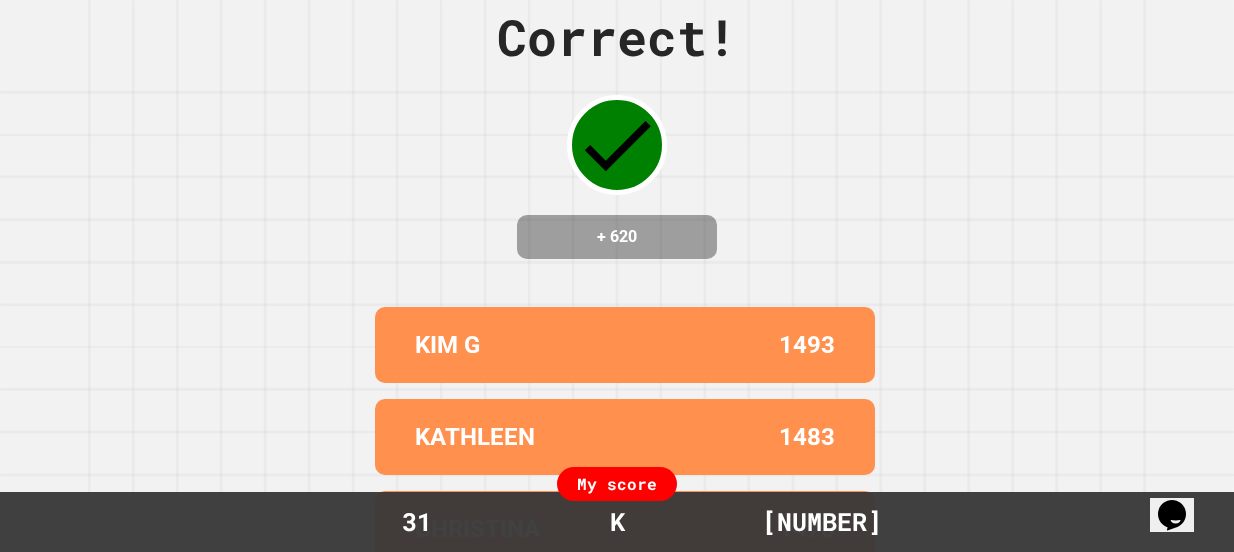 scroll, scrollTop: 0, scrollLeft: 0, axis: both 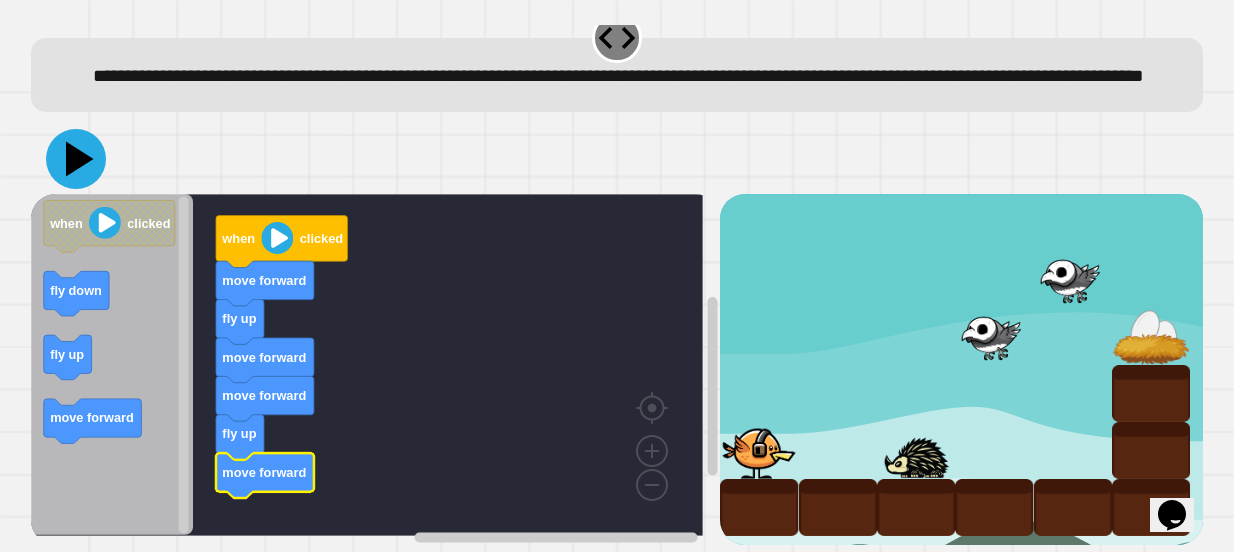 click 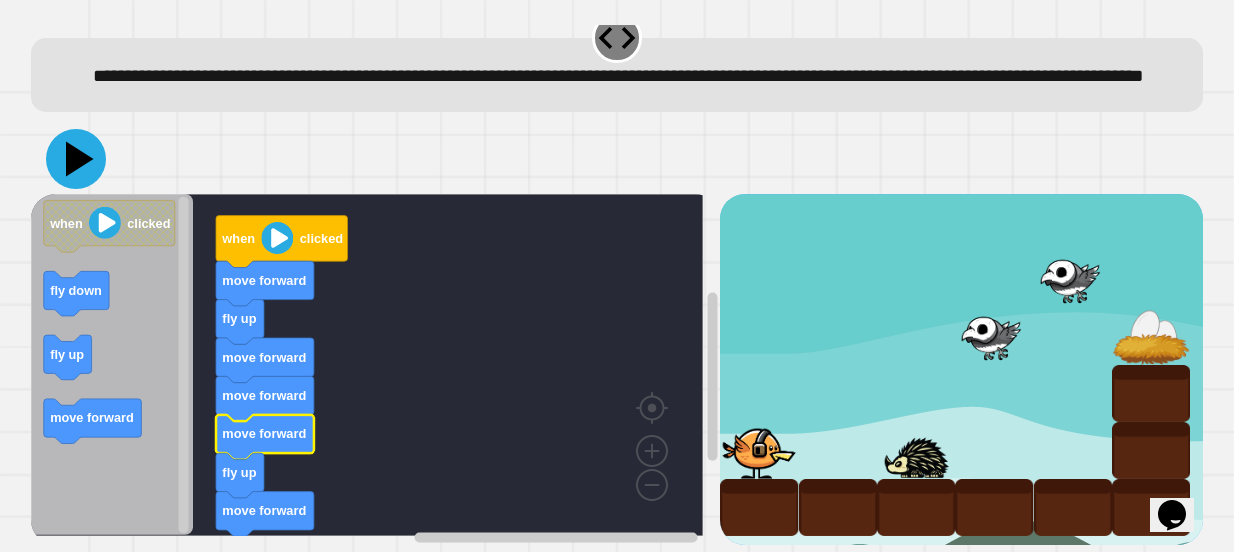 click 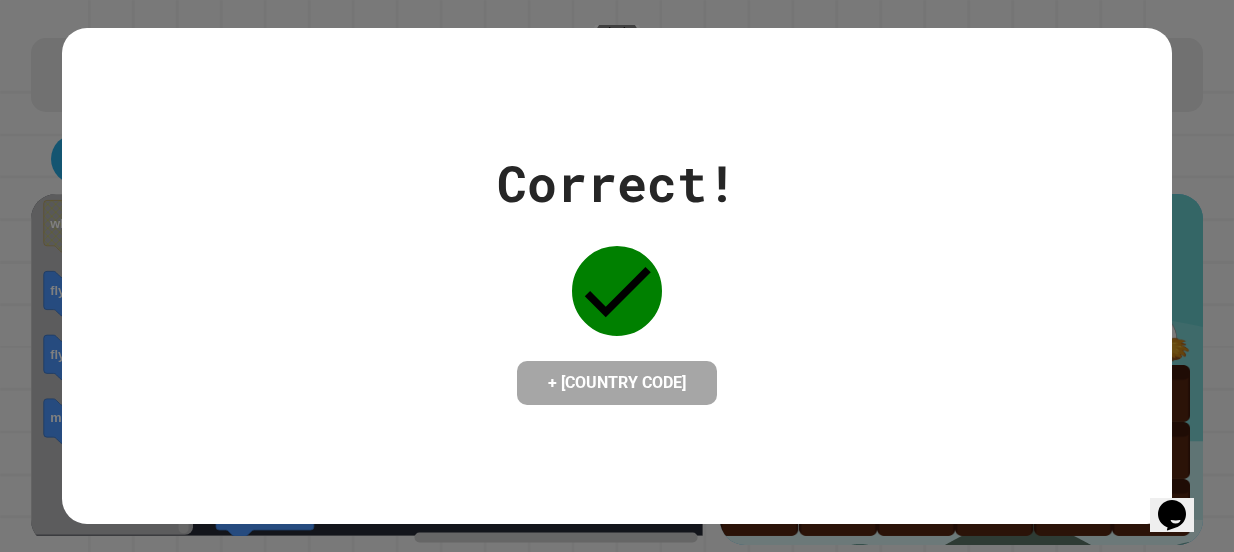 click on "Correct!   + 648" at bounding box center (617, 276) 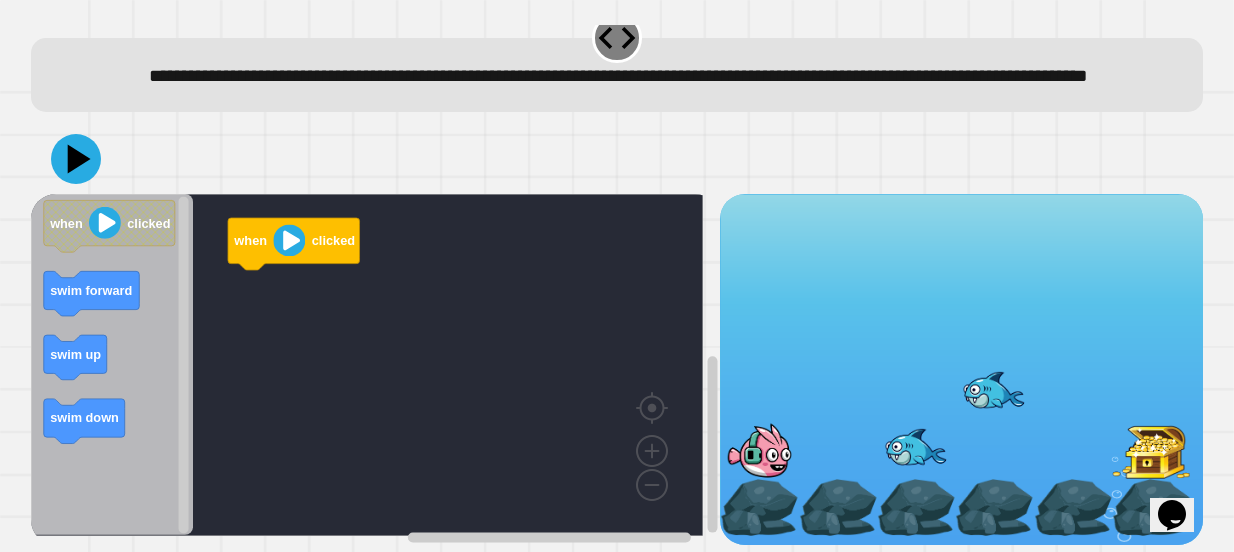 scroll, scrollTop: 72, scrollLeft: 0, axis: vertical 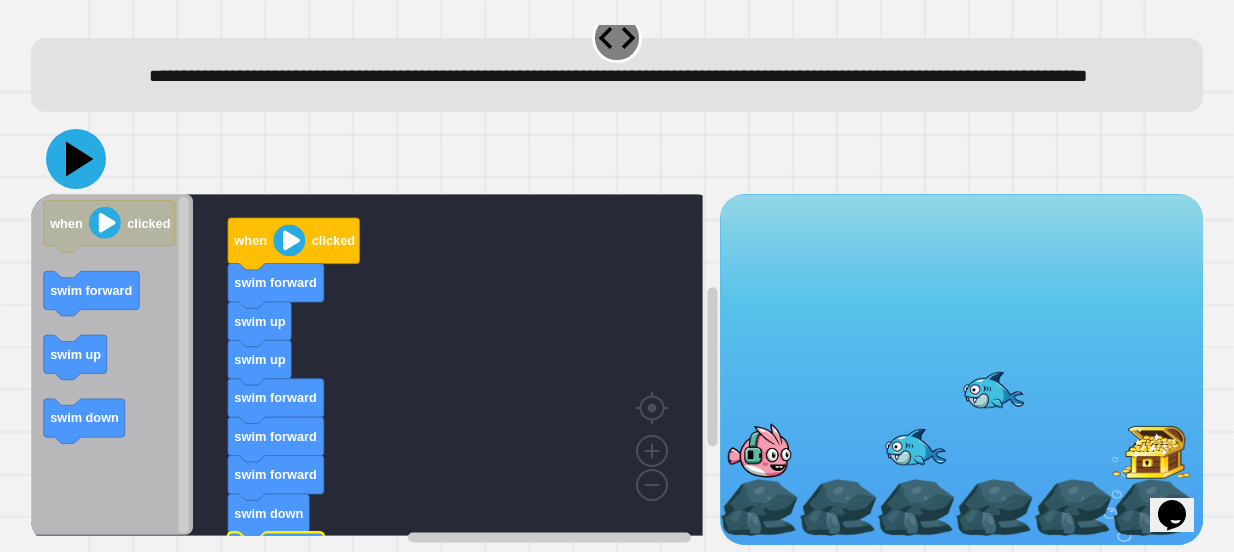 click 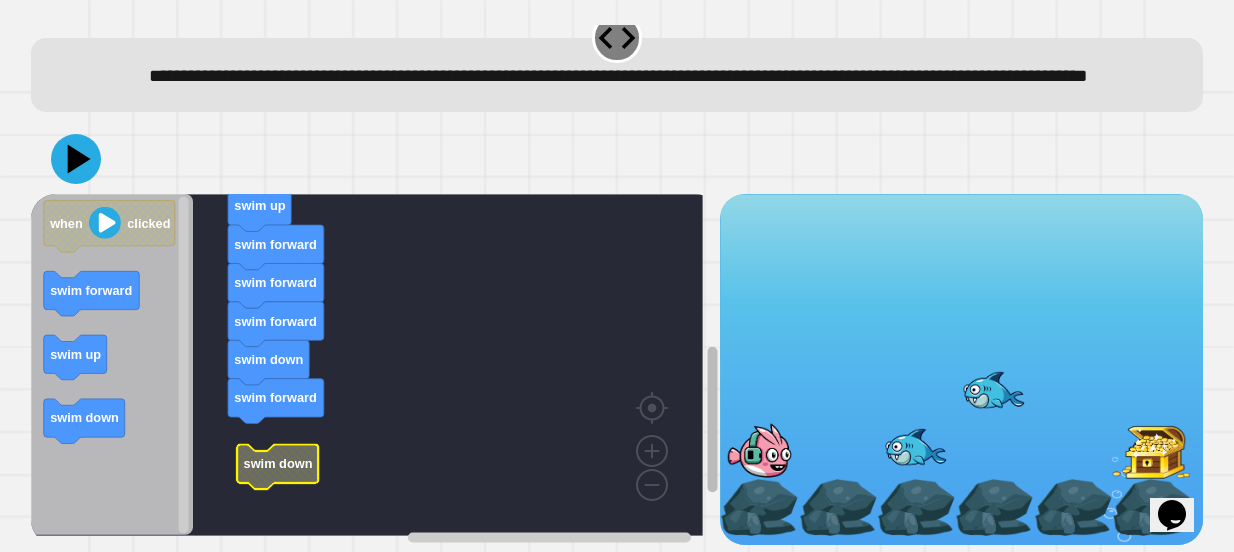 click 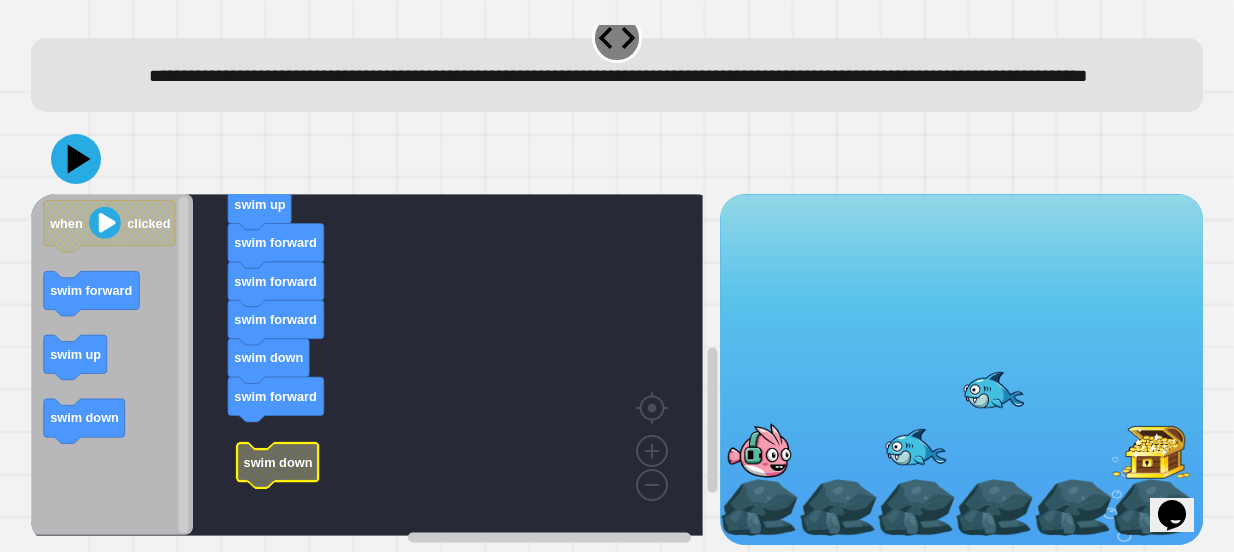 click 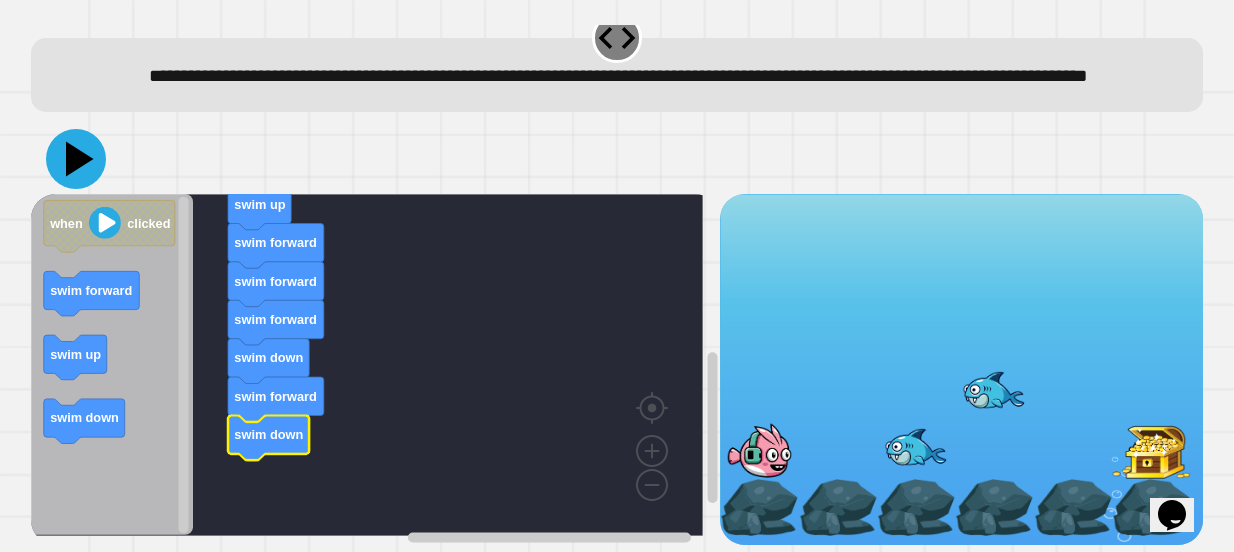 click 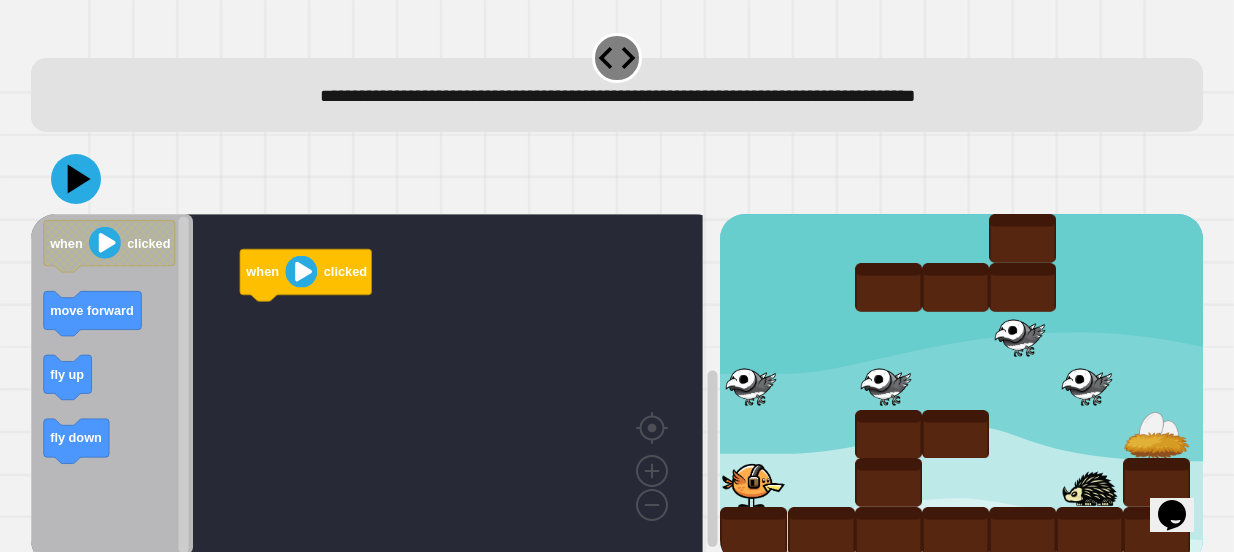 scroll, scrollTop: 42, scrollLeft: 0, axis: vertical 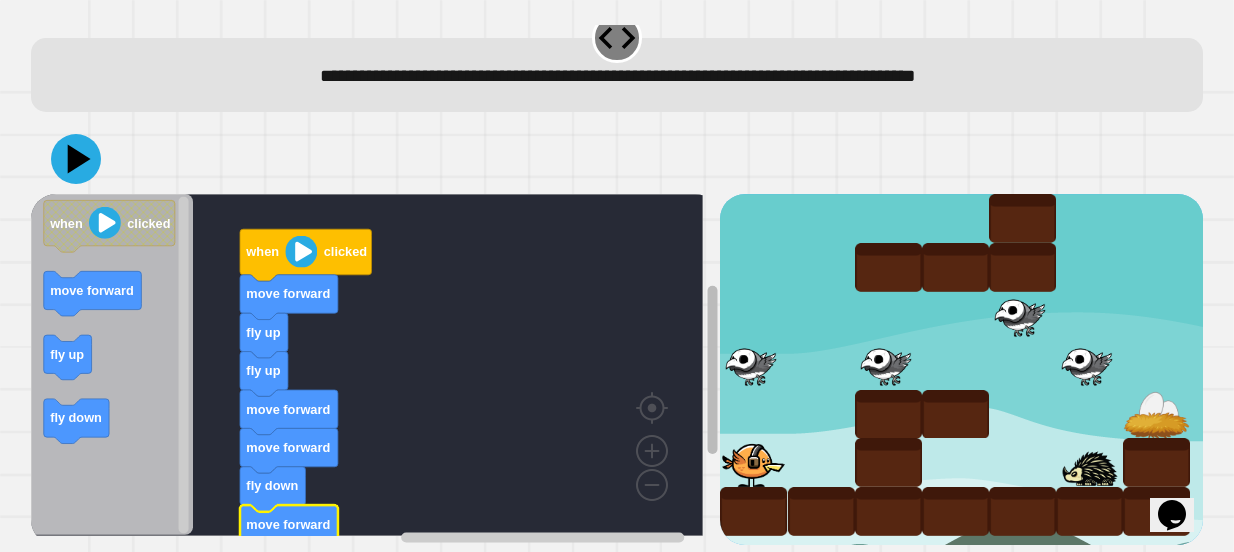 click 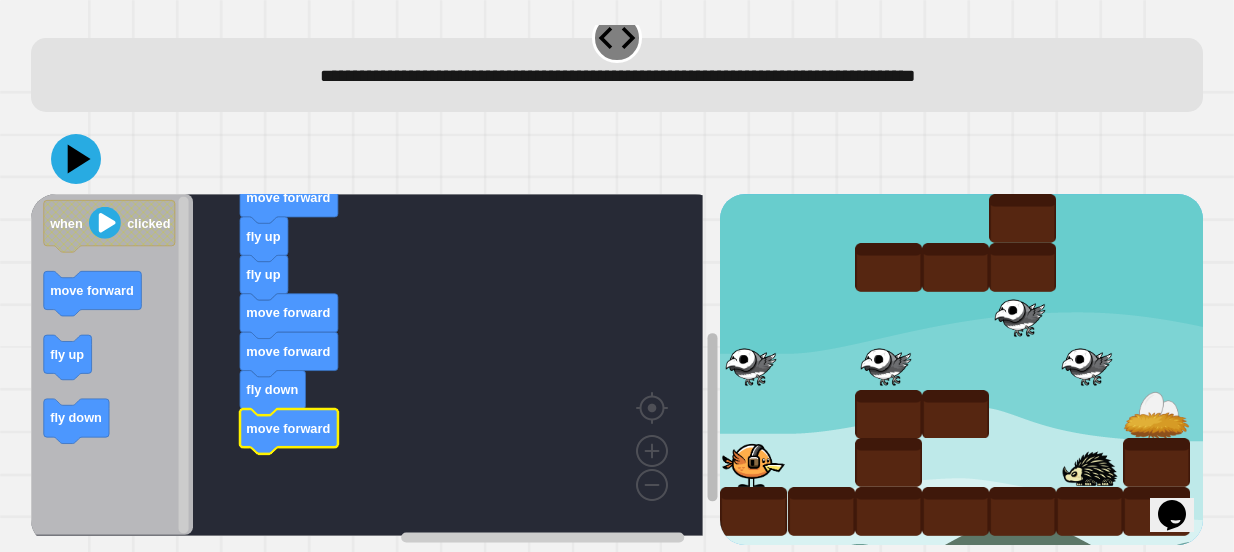 click on "when clicked move forward fly up fly up move forward move forward fly down move forward when clicked move forward fly up fly down" at bounding box center (376, 369) 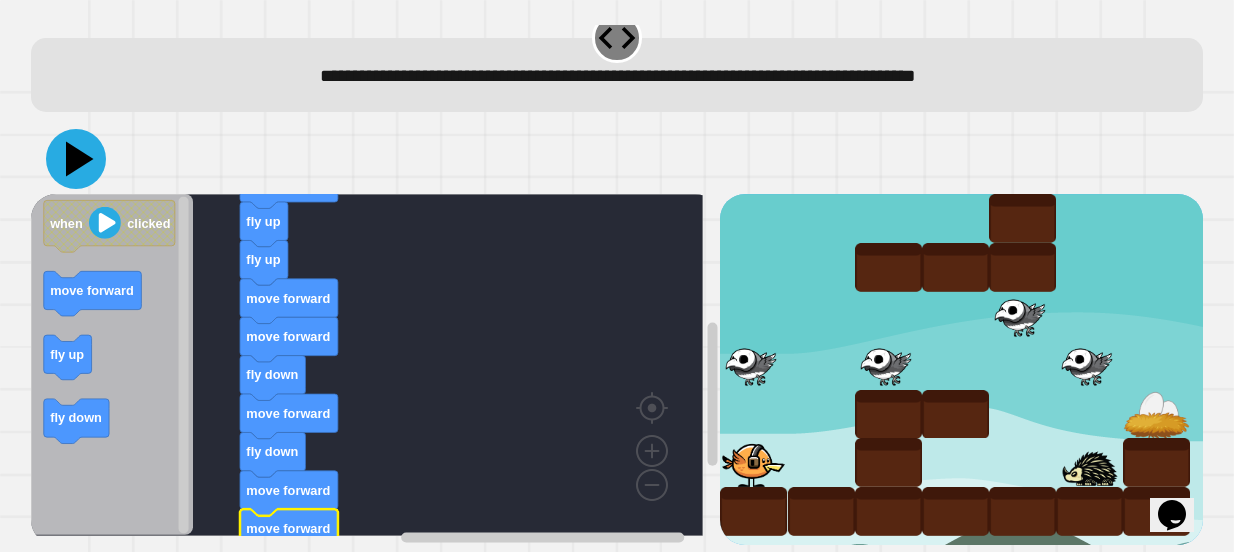 click 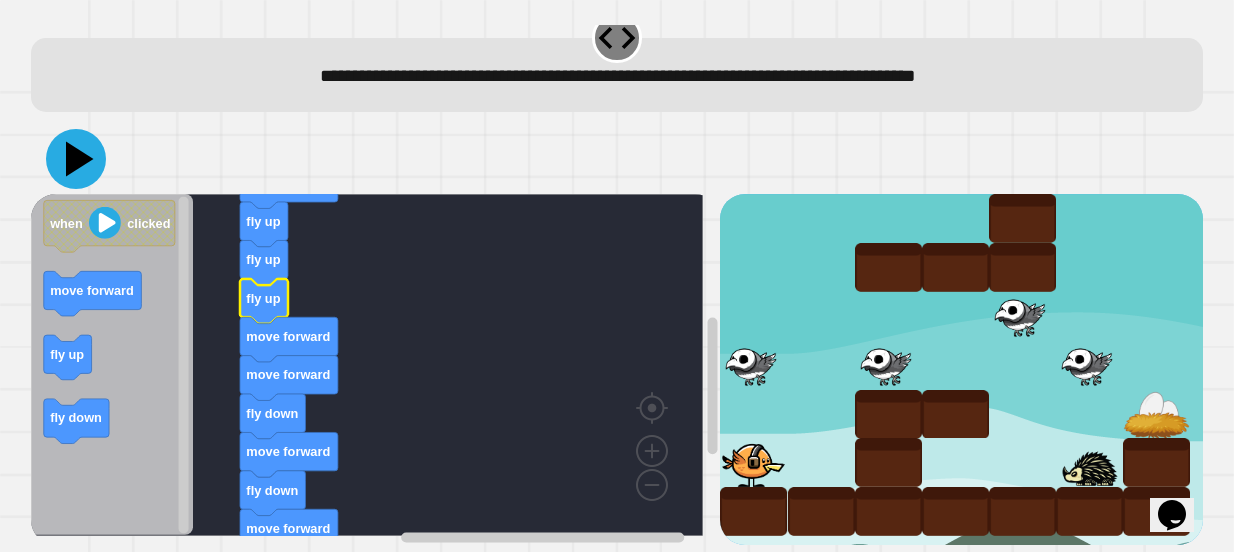 click 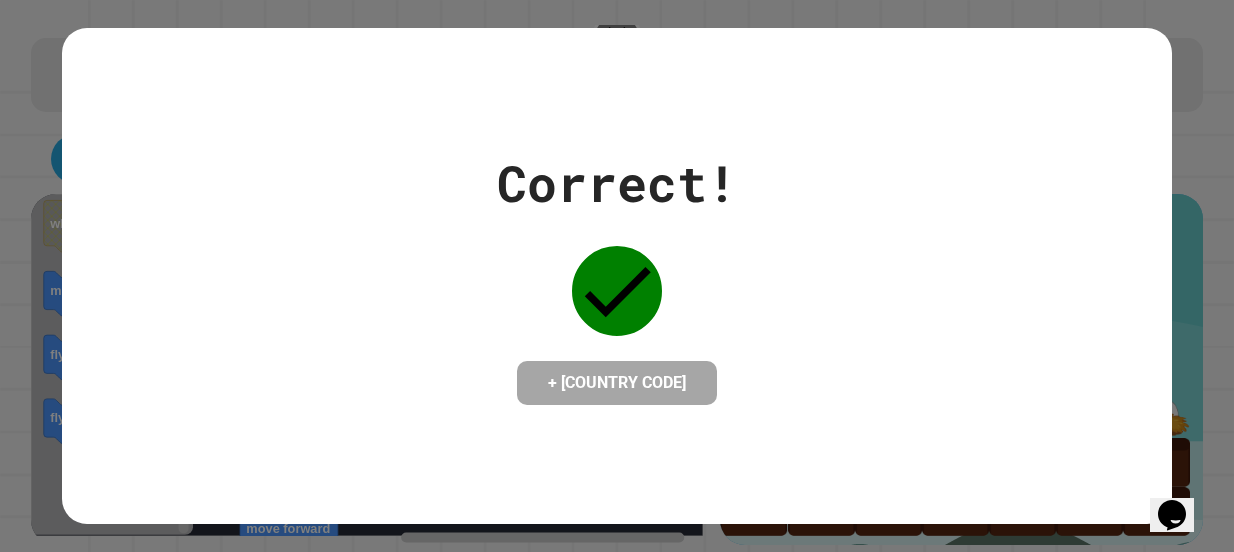 click on "Correct!   + 707" at bounding box center (617, 276) 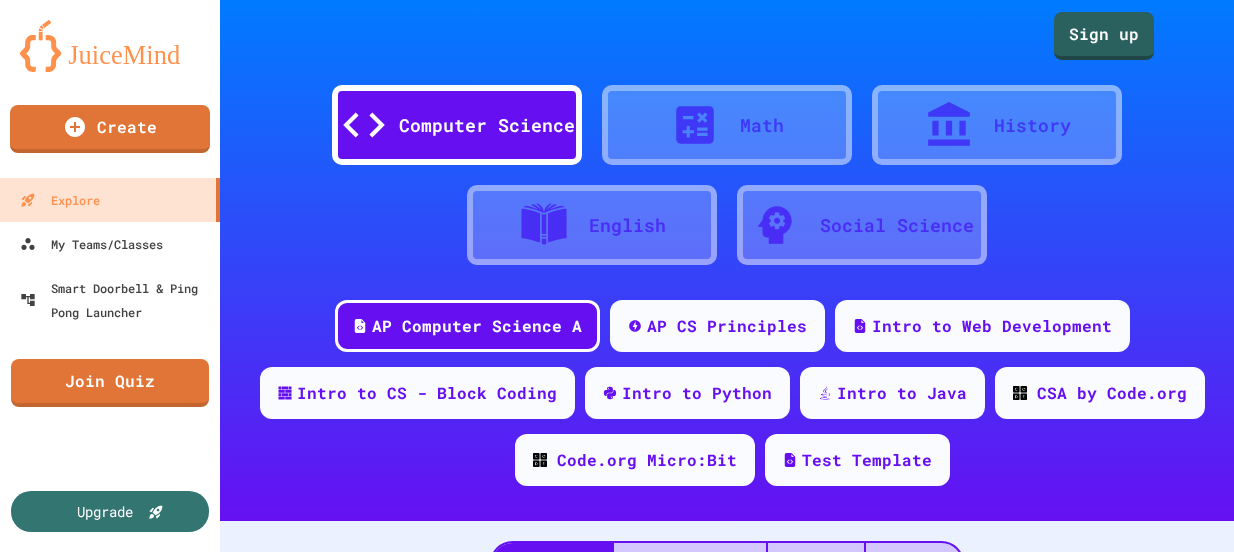 scroll, scrollTop: 0, scrollLeft: 0, axis: both 